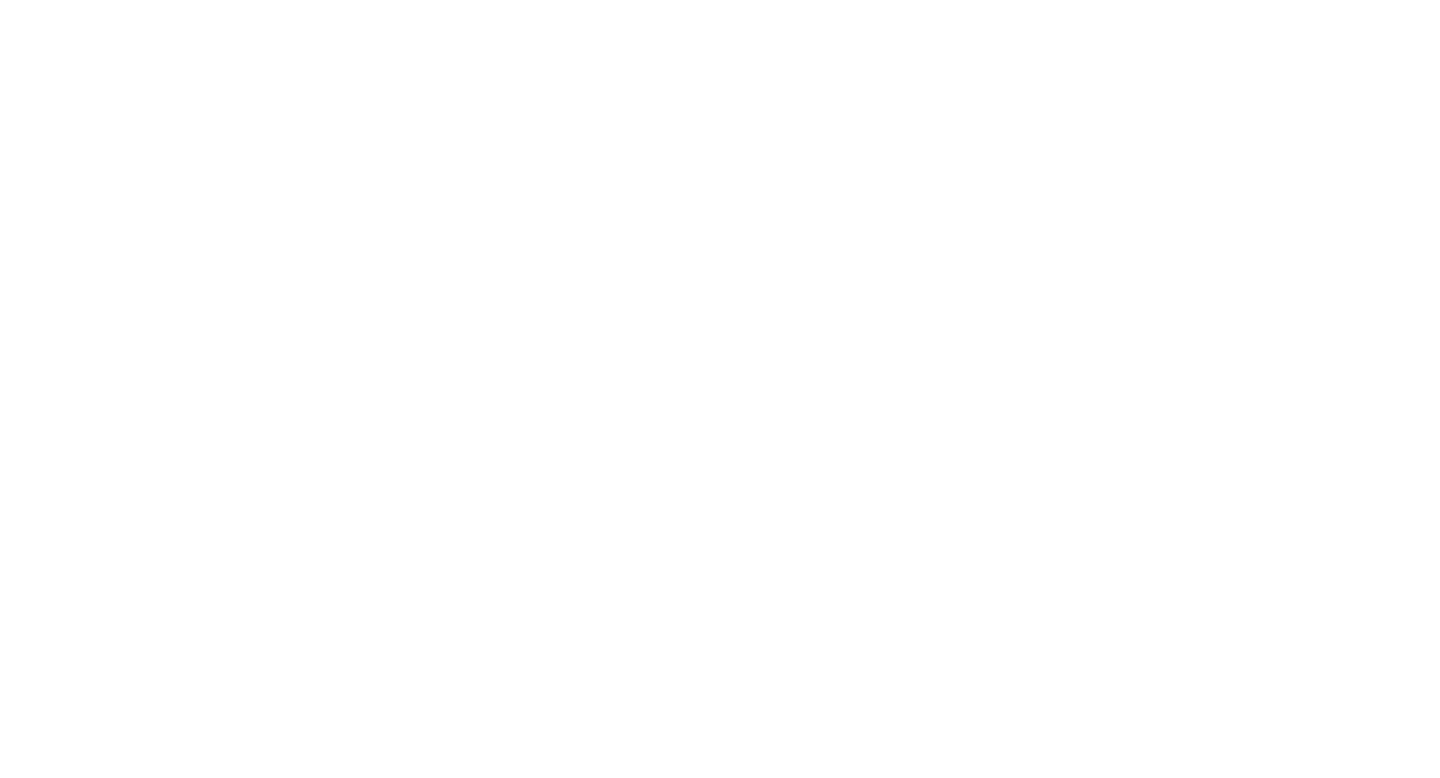 scroll, scrollTop: 0, scrollLeft: 0, axis: both 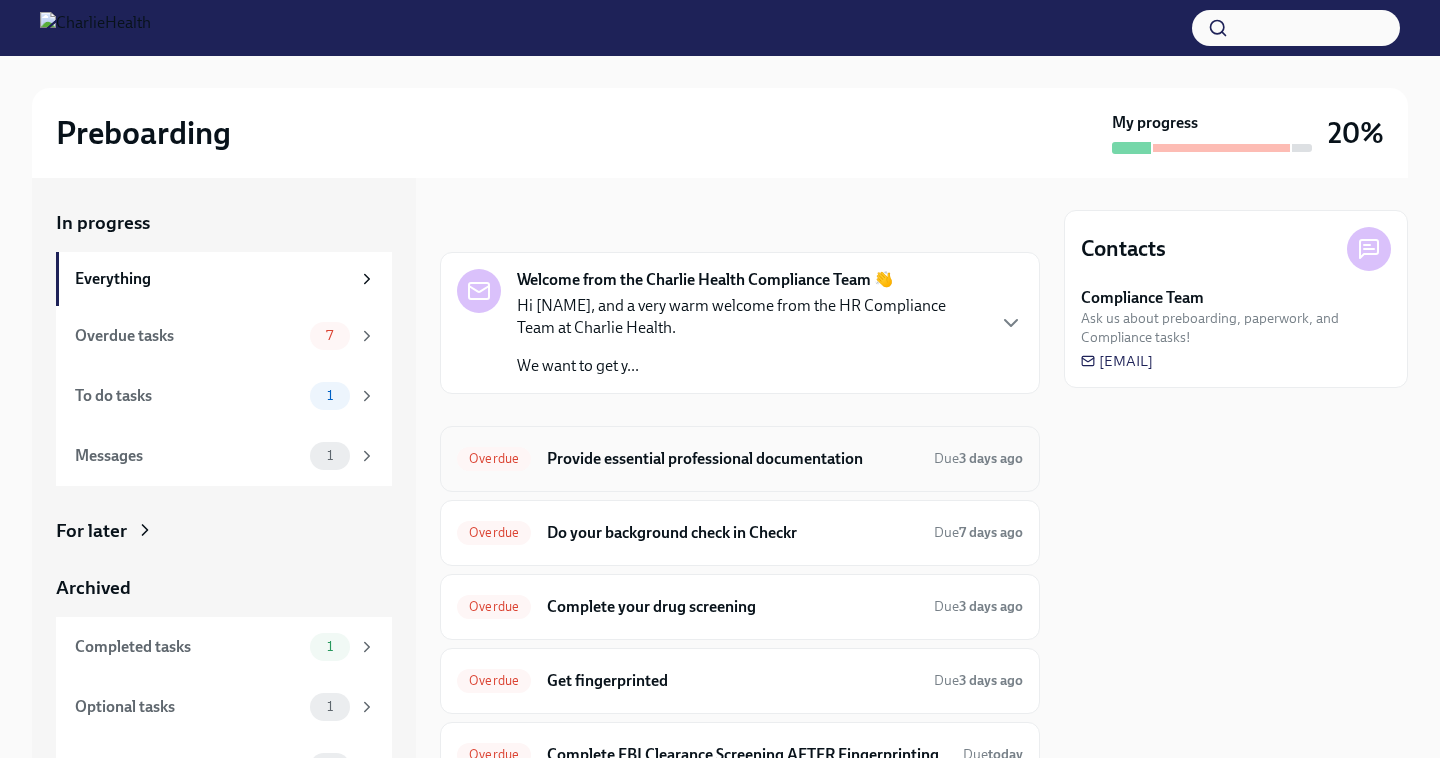 click on "Overdue Provide essential professional documentation Due  3 days ago" at bounding box center [740, 459] 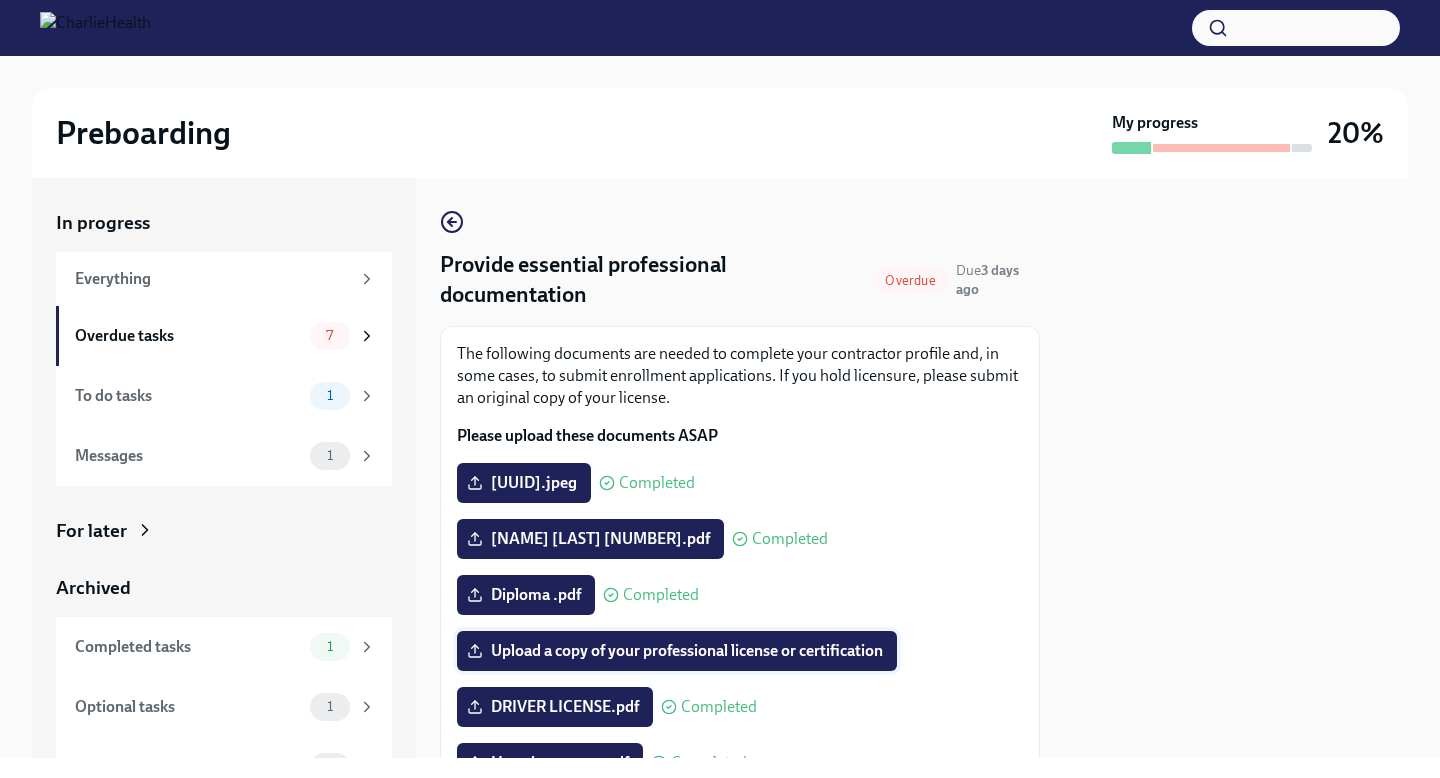 click on "Upload a copy of your professional license or certification" at bounding box center [677, 651] 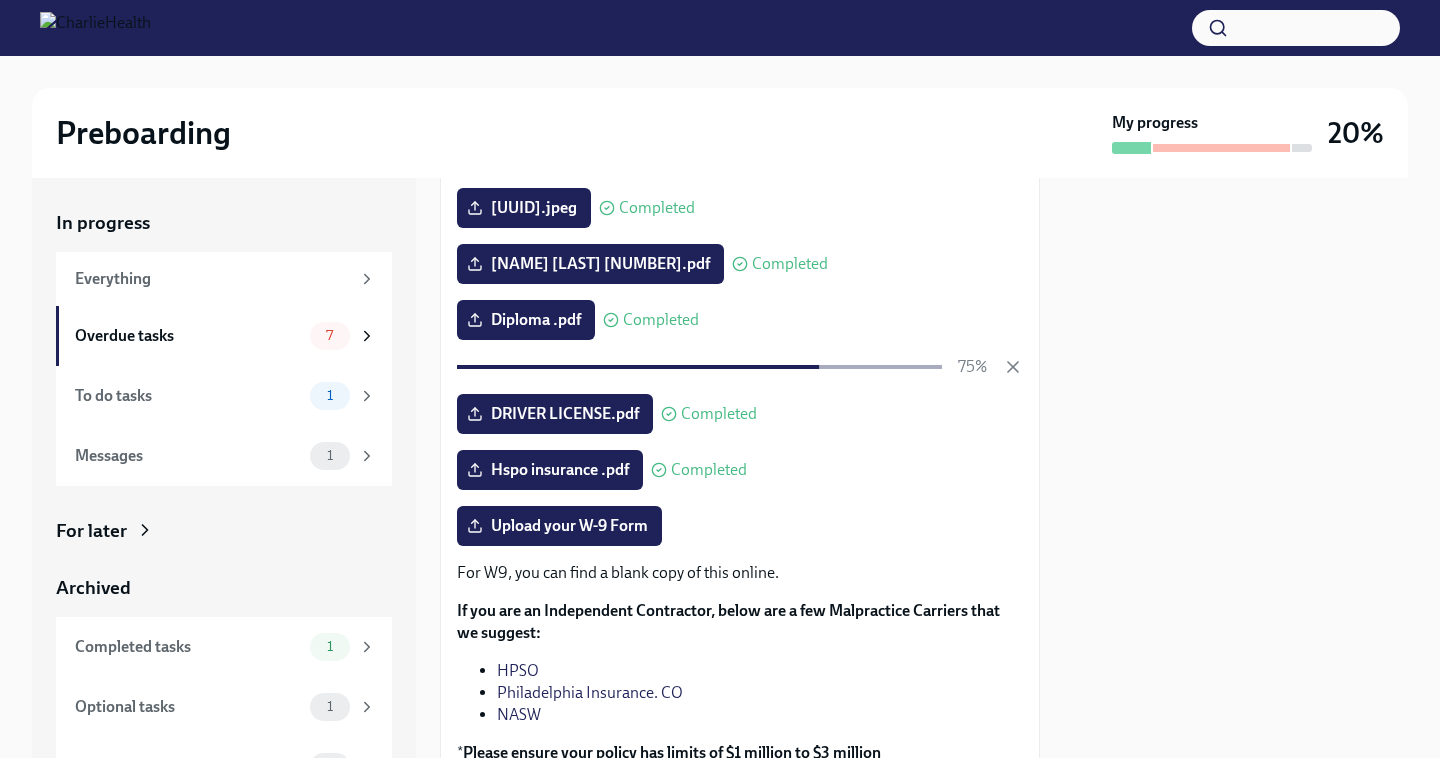 scroll, scrollTop: 272, scrollLeft: 0, axis: vertical 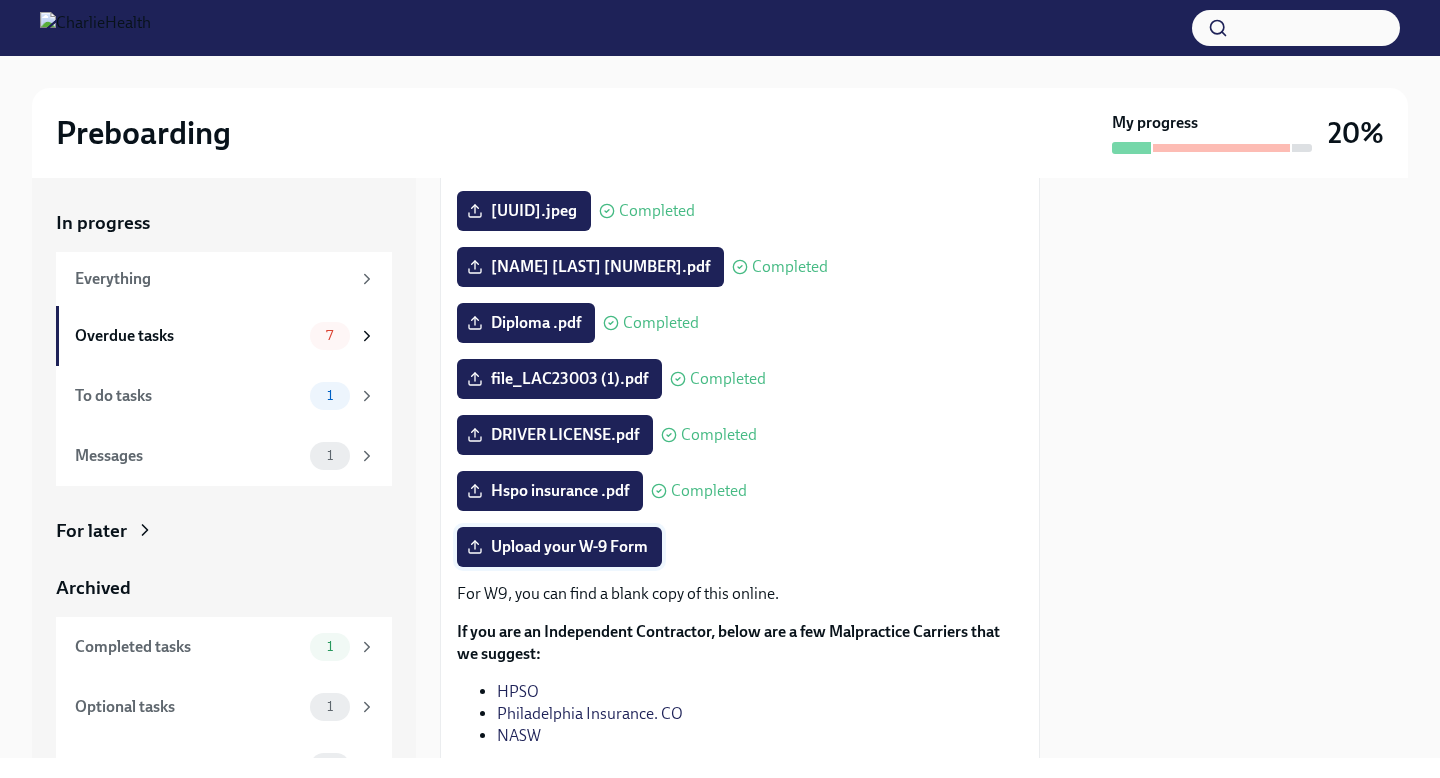 click on "Upload your W-9 Form" at bounding box center [559, 547] 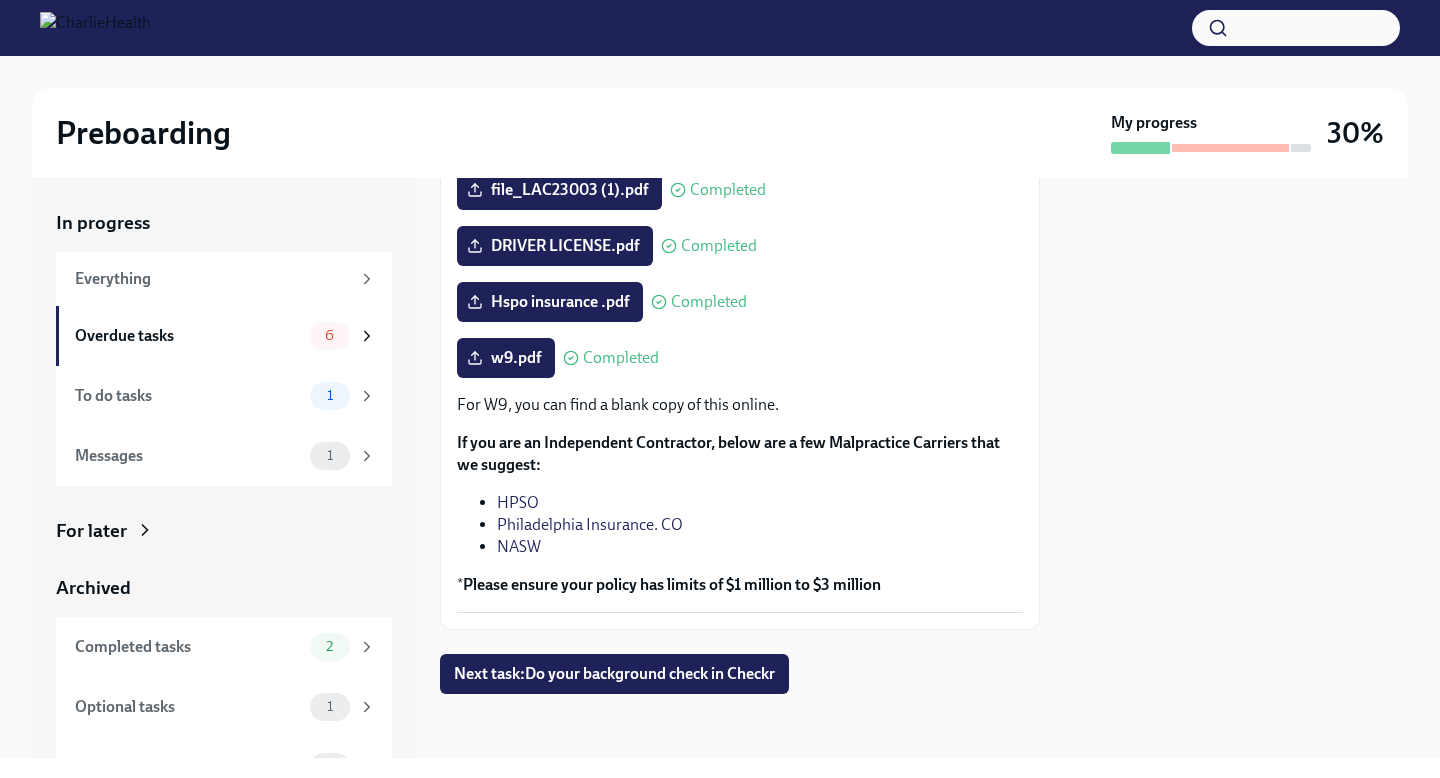 scroll, scrollTop: 461, scrollLeft: 0, axis: vertical 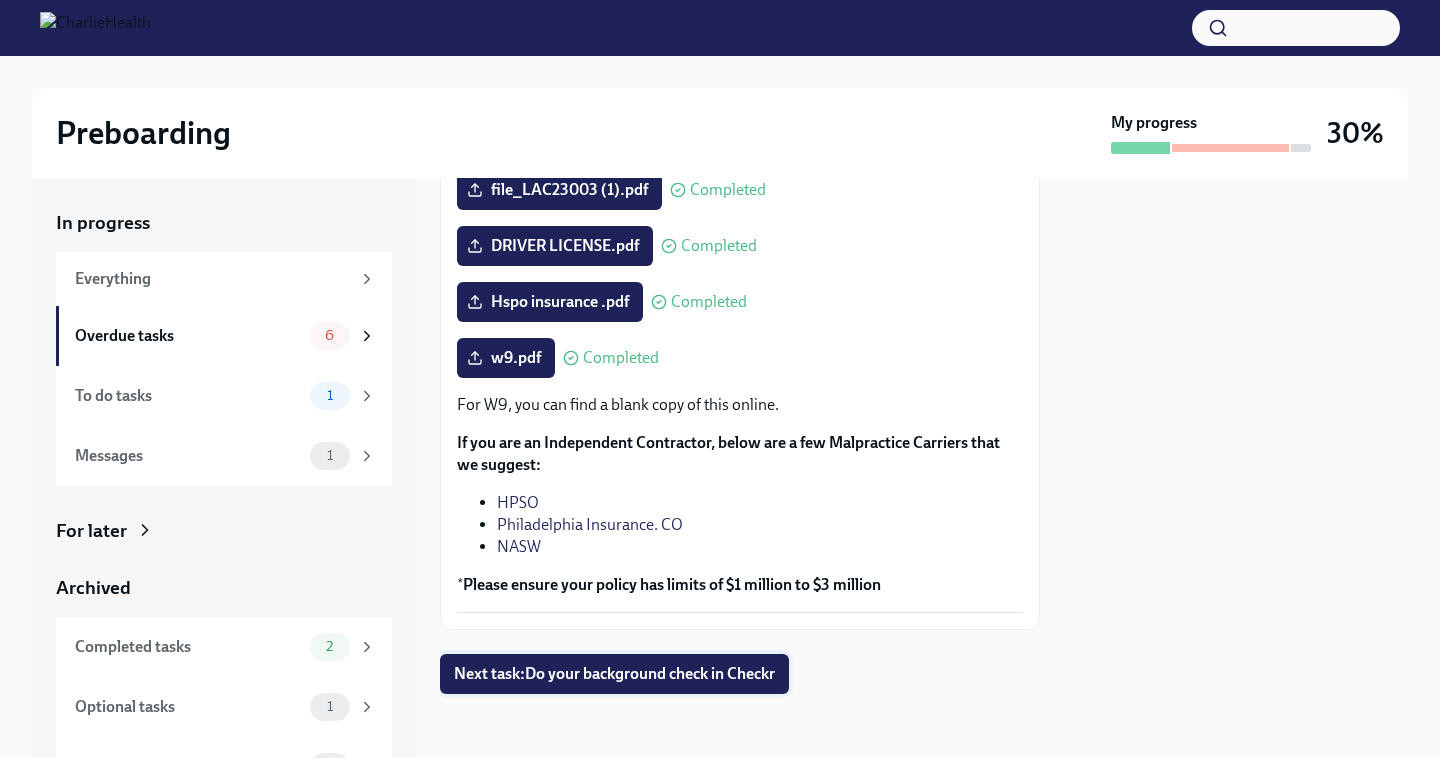 click on "Next task :  Do your background check in Checkr" at bounding box center [614, 674] 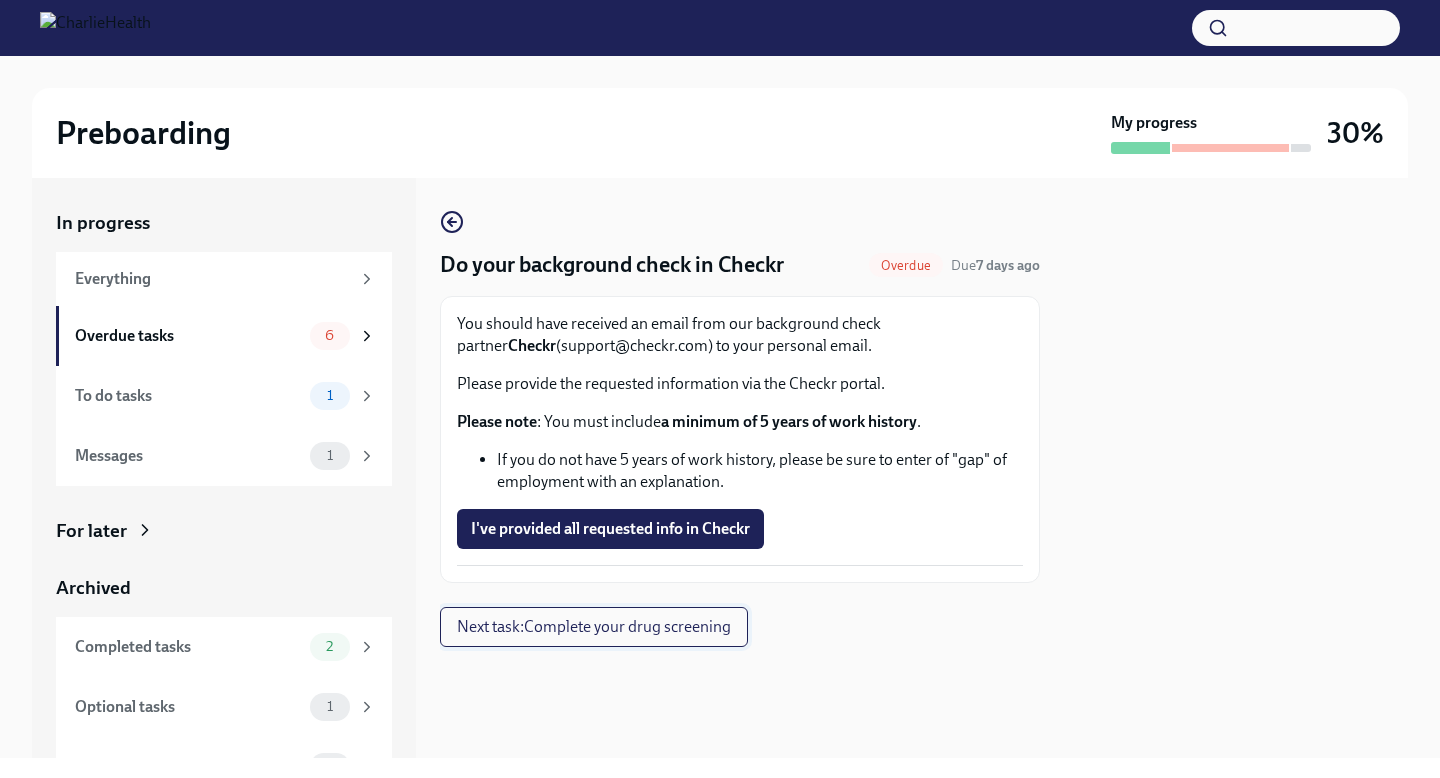 scroll, scrollTop: 0, scrollLeft: 0, axis: both 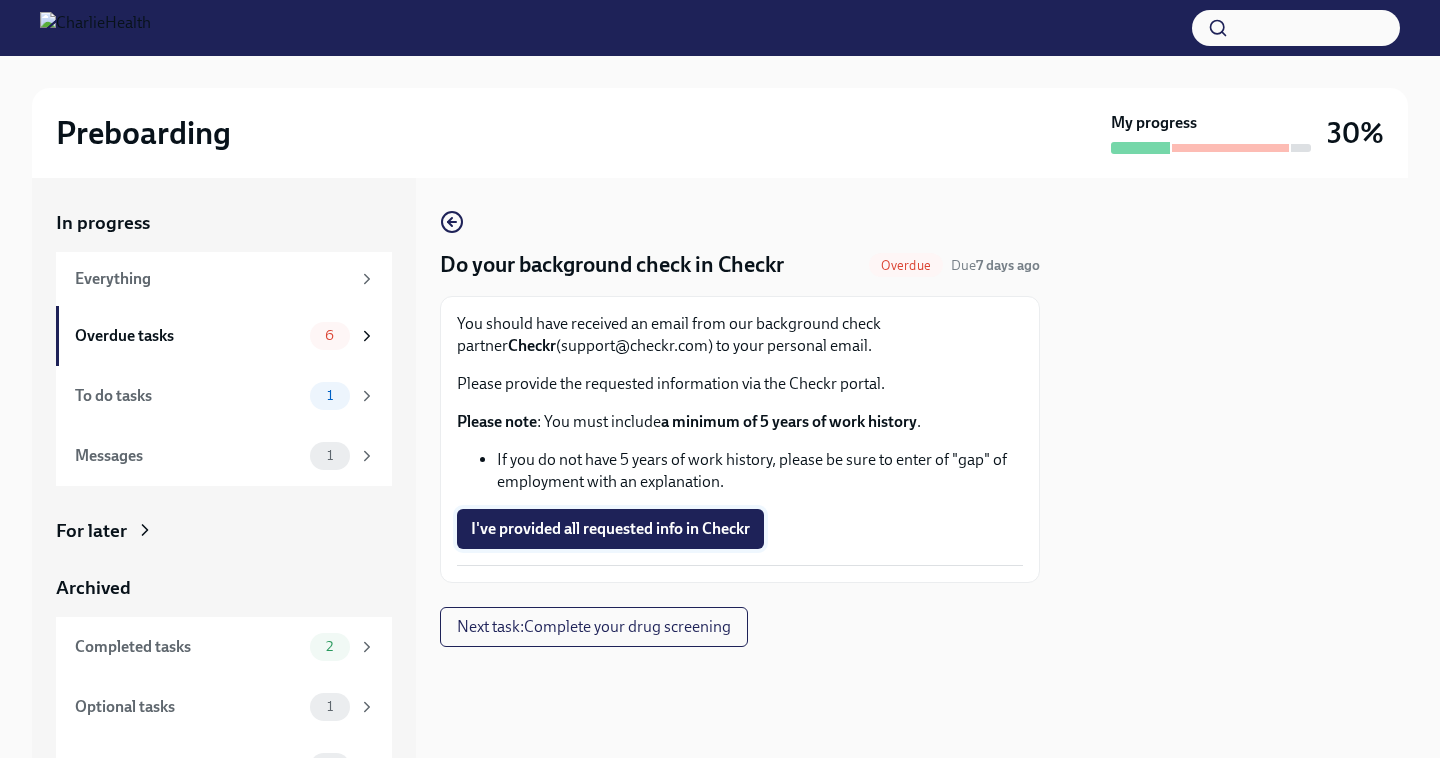 click on "I've provided all requested info in Checkr" at bounding box center (610, 529) 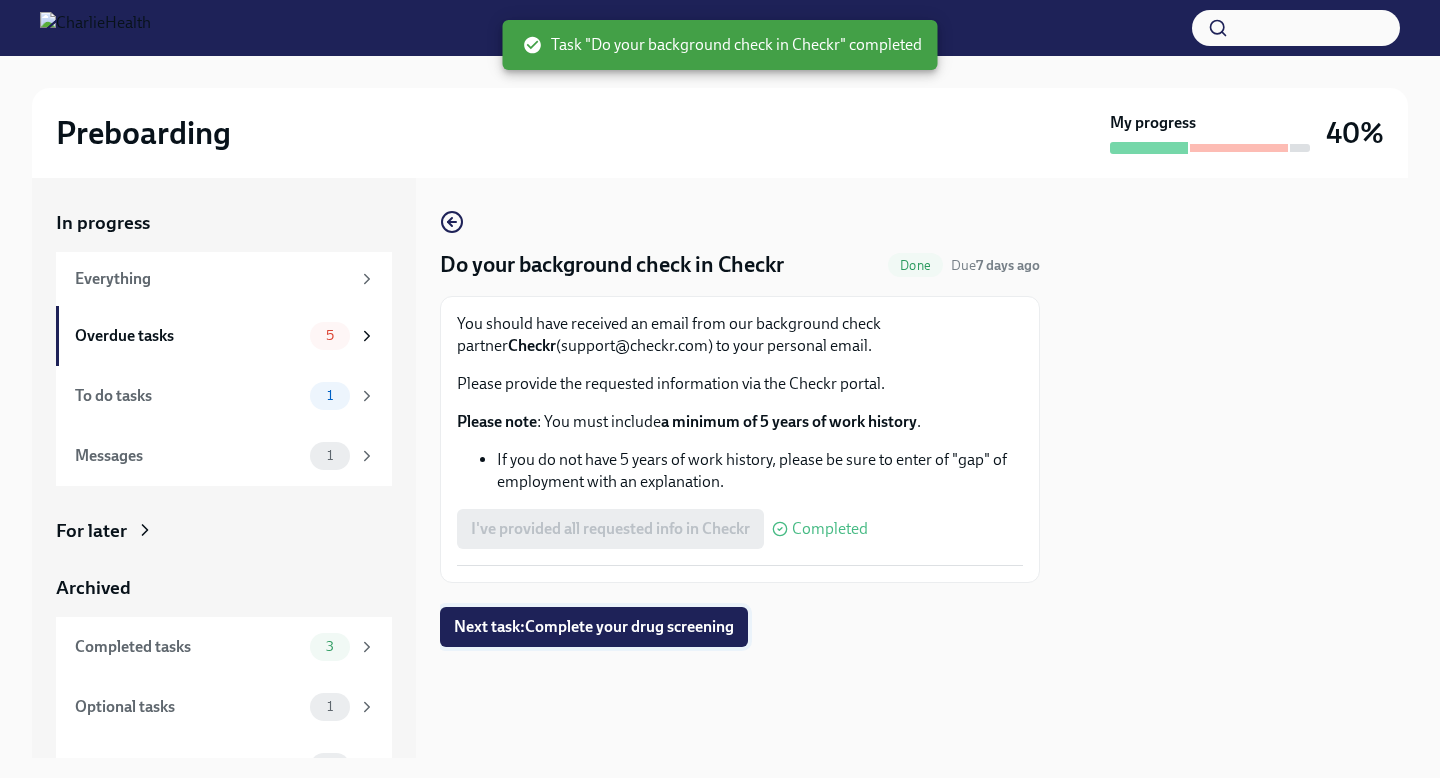 click on "Next task :  Complete your drug screening" at bounding box center (594, 627) 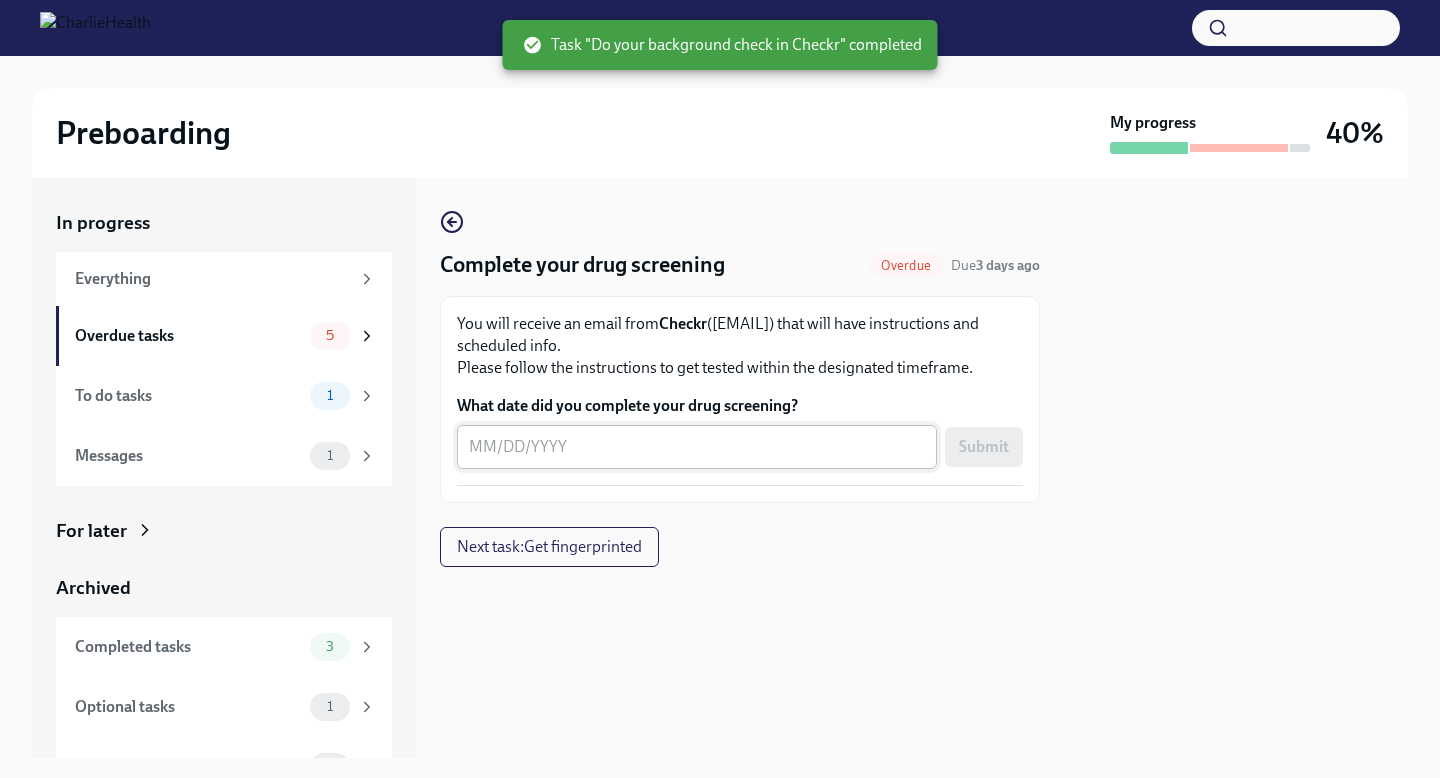 click on "What date did you complete your drug screening?" at bounding box center [697, 447] 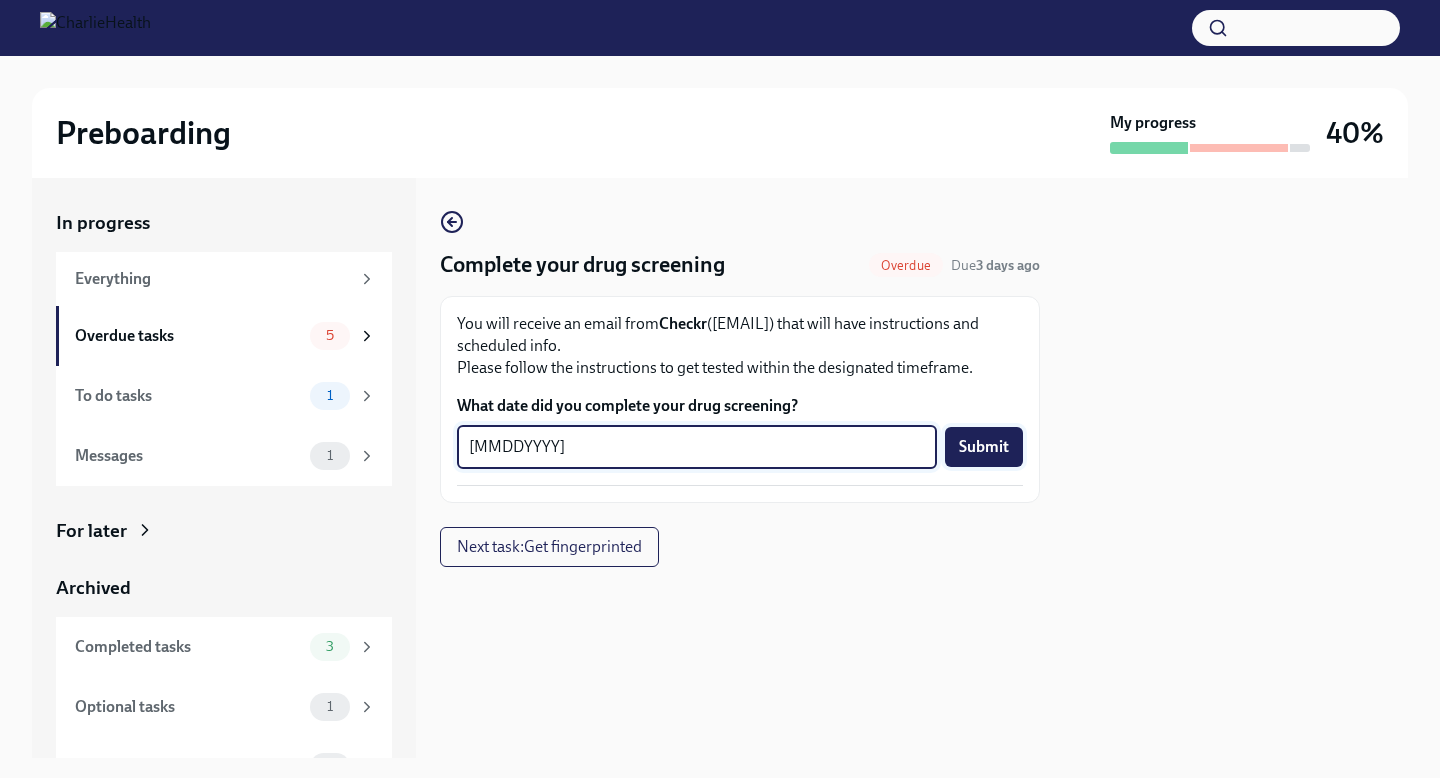 type on "[MMDDYYYY]" 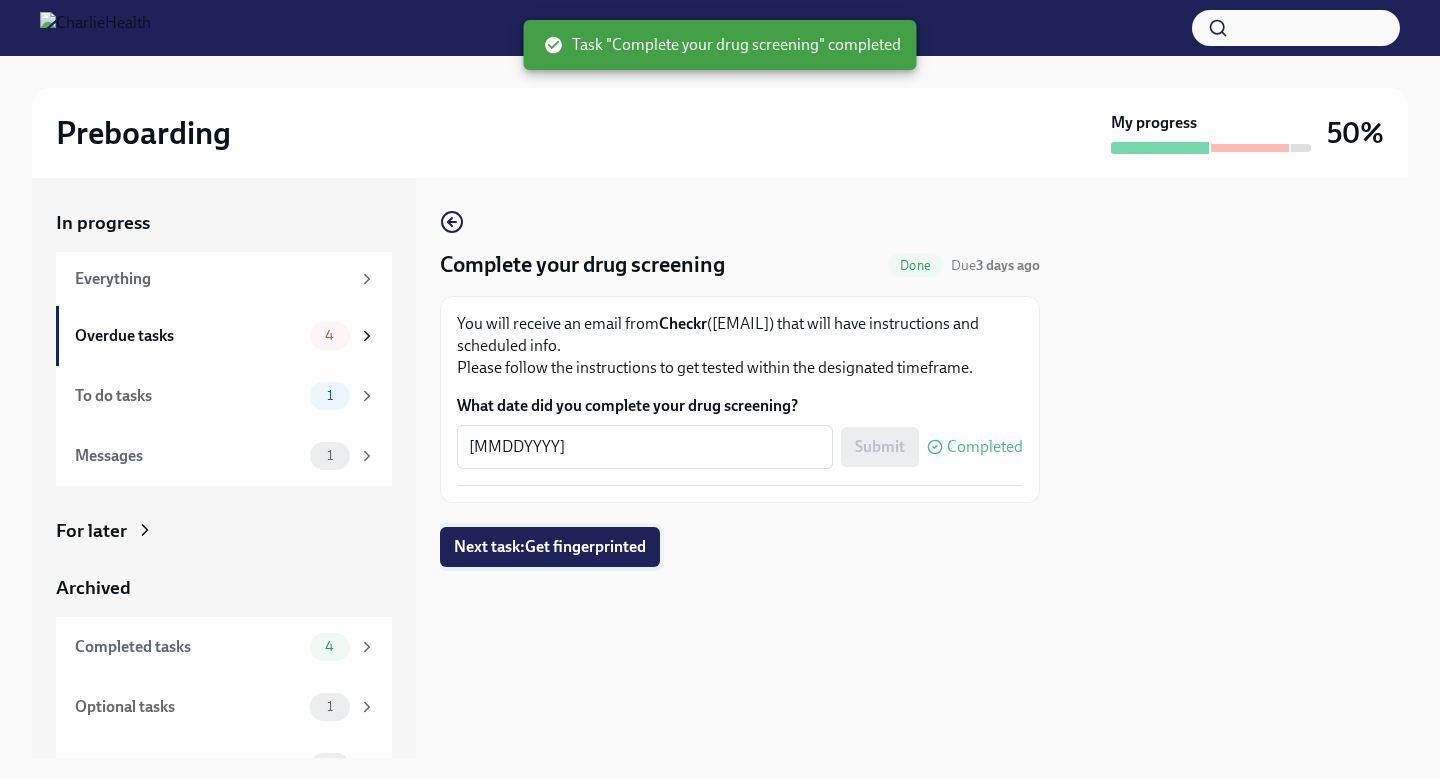 click on "Next task :  Get fingerprinted" at bounding box center [550, 547] 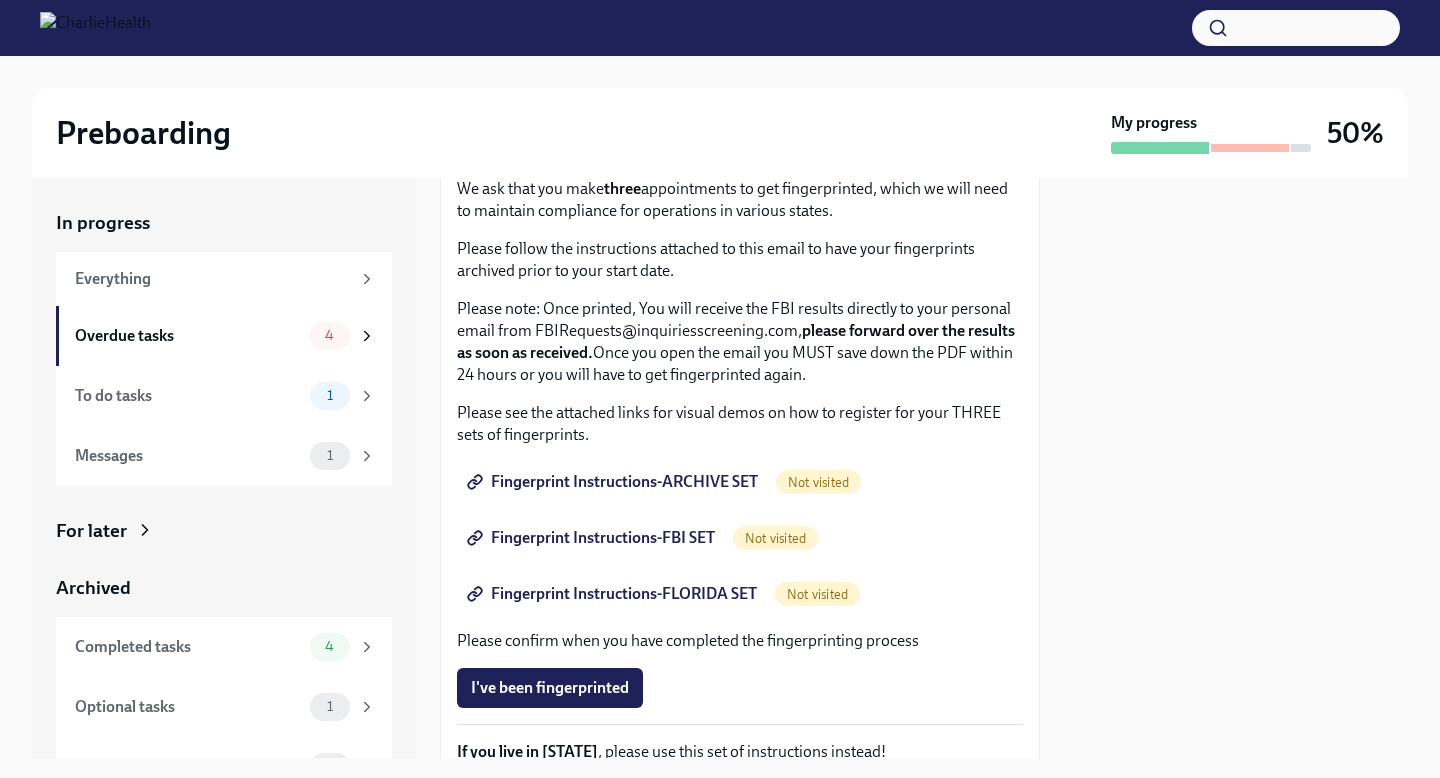 scroll, scrollTop: 45, scrollLeft: 0, axis: vertical 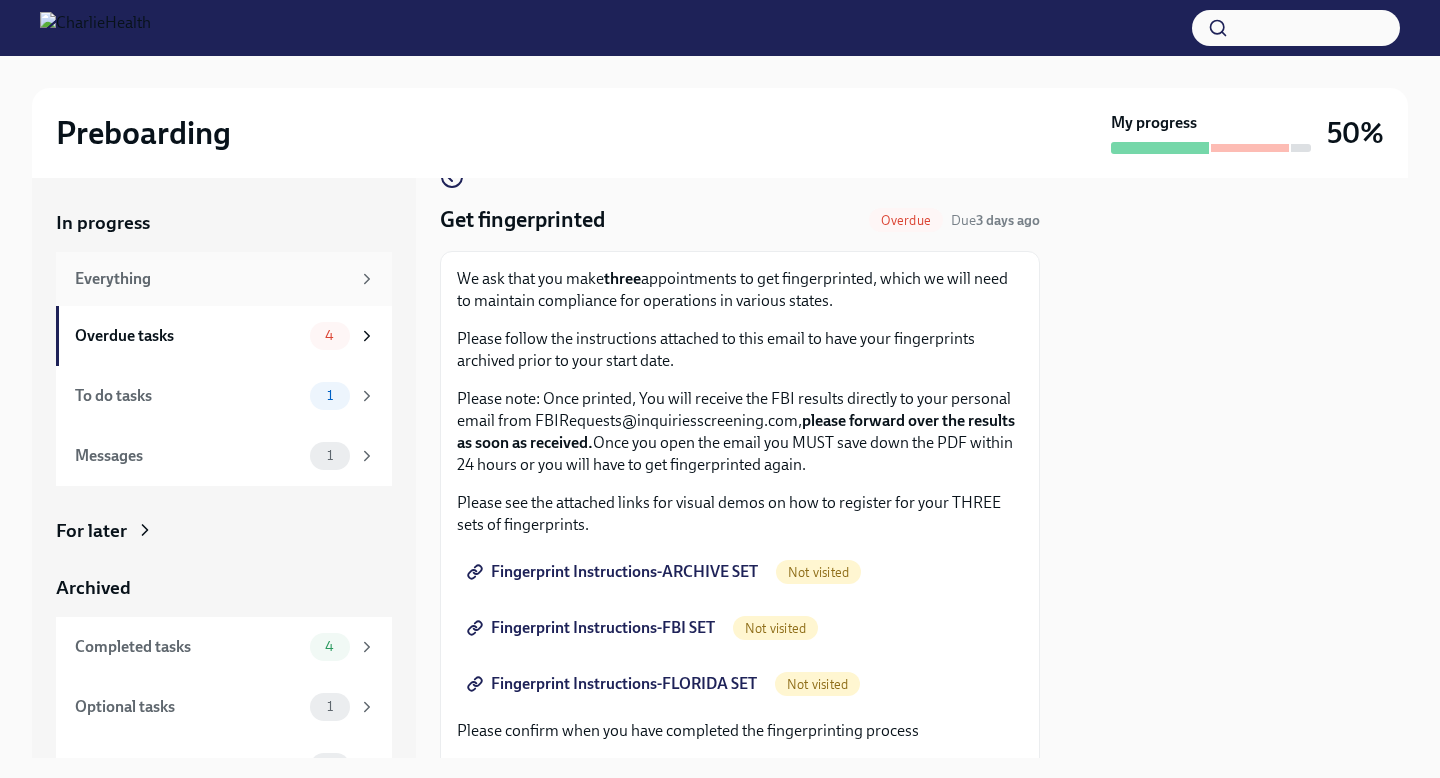 click on "Everything" at bounding box center [212, 279] 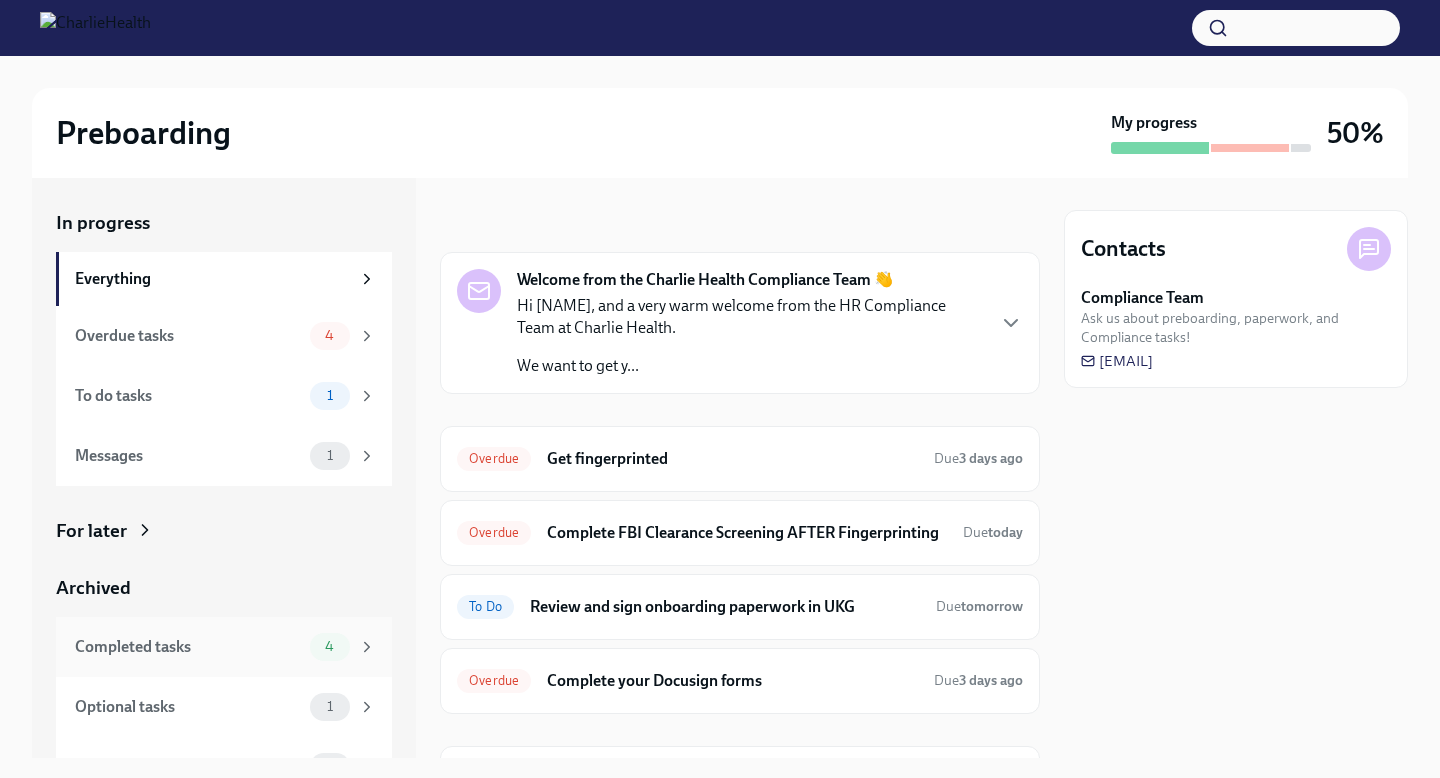 click on "Completed tasks 4" at bounding box center [225, 647] 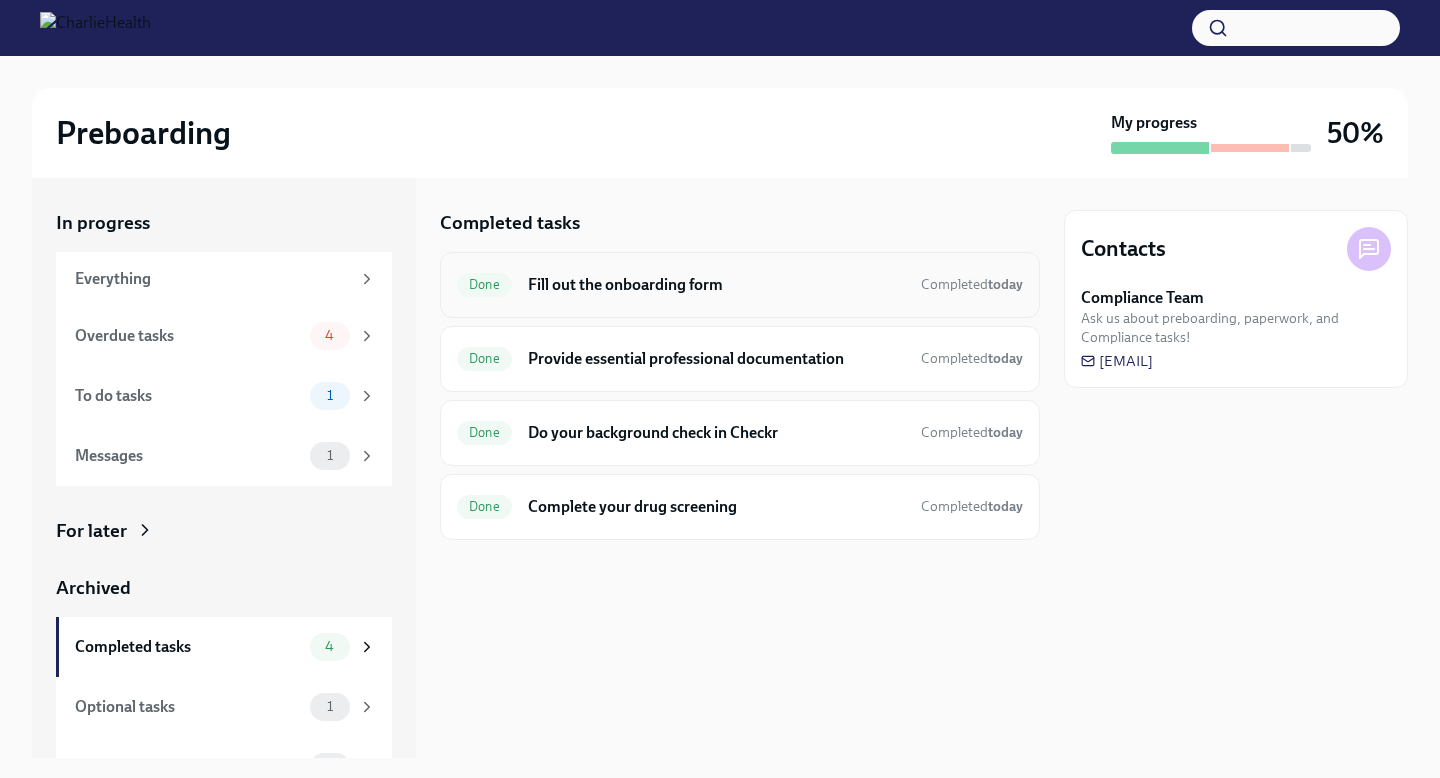 click on "Fill out the onboarding form" at bounding box center (716, 285) 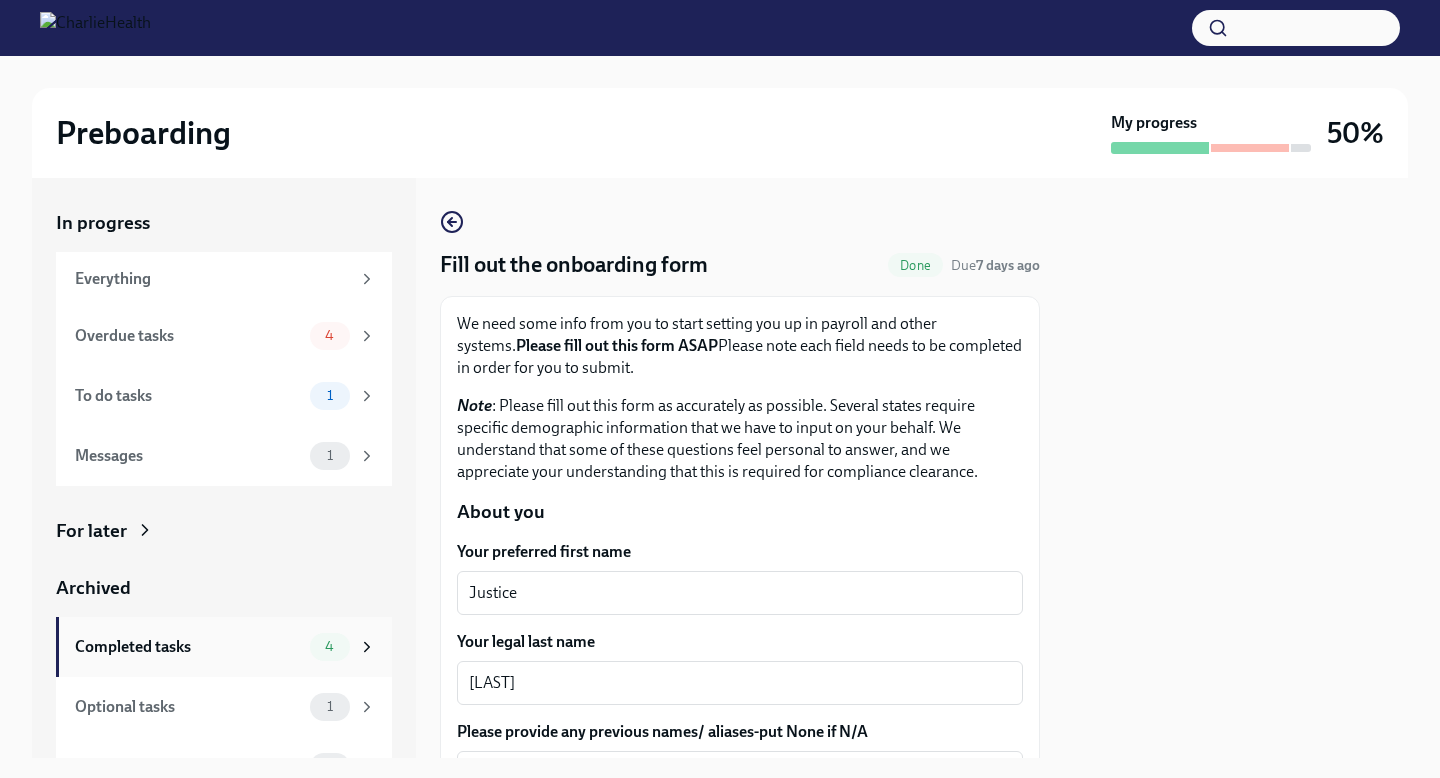 click on "Completed tasks" at bounding box center (188, 647) 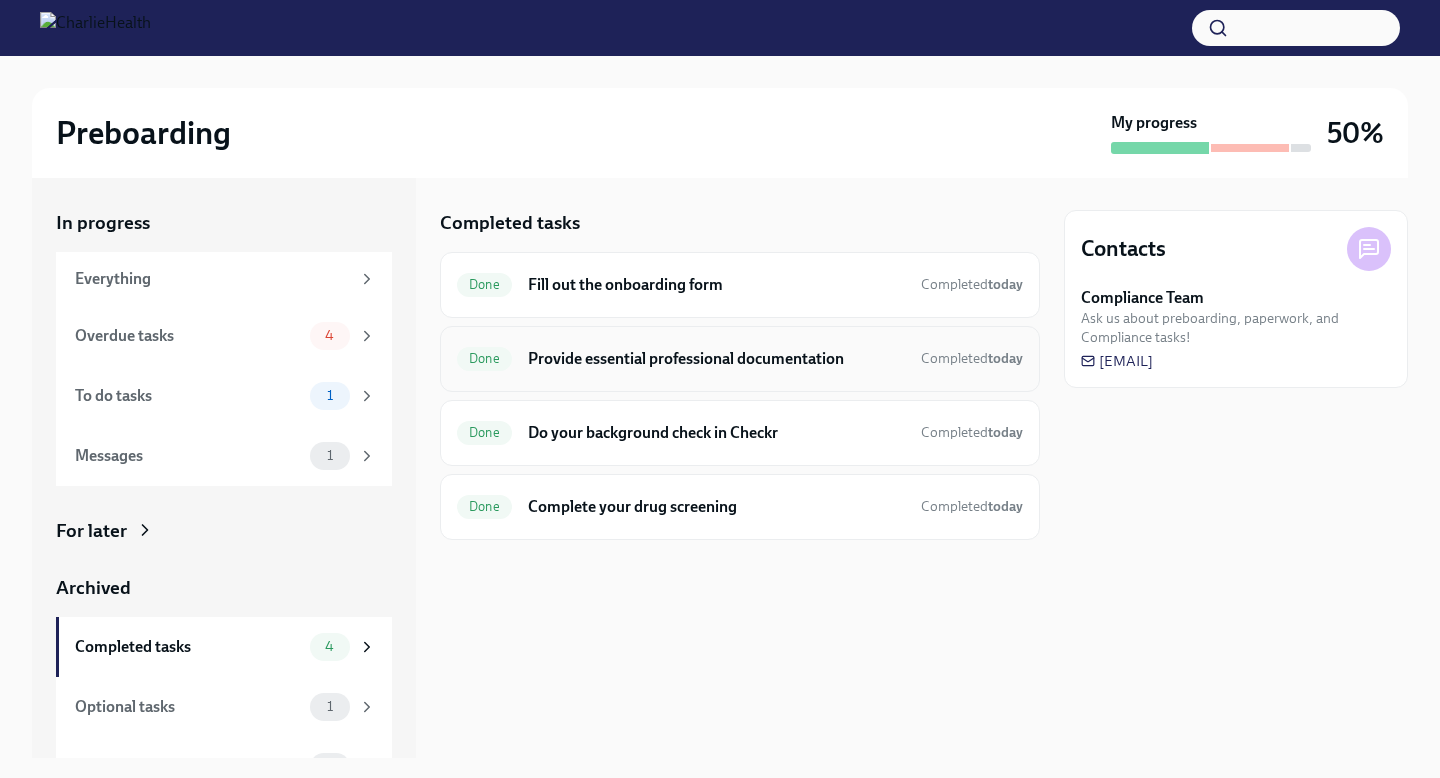 click on "Provide essential professional documentation" at bounding box center (716, 359) 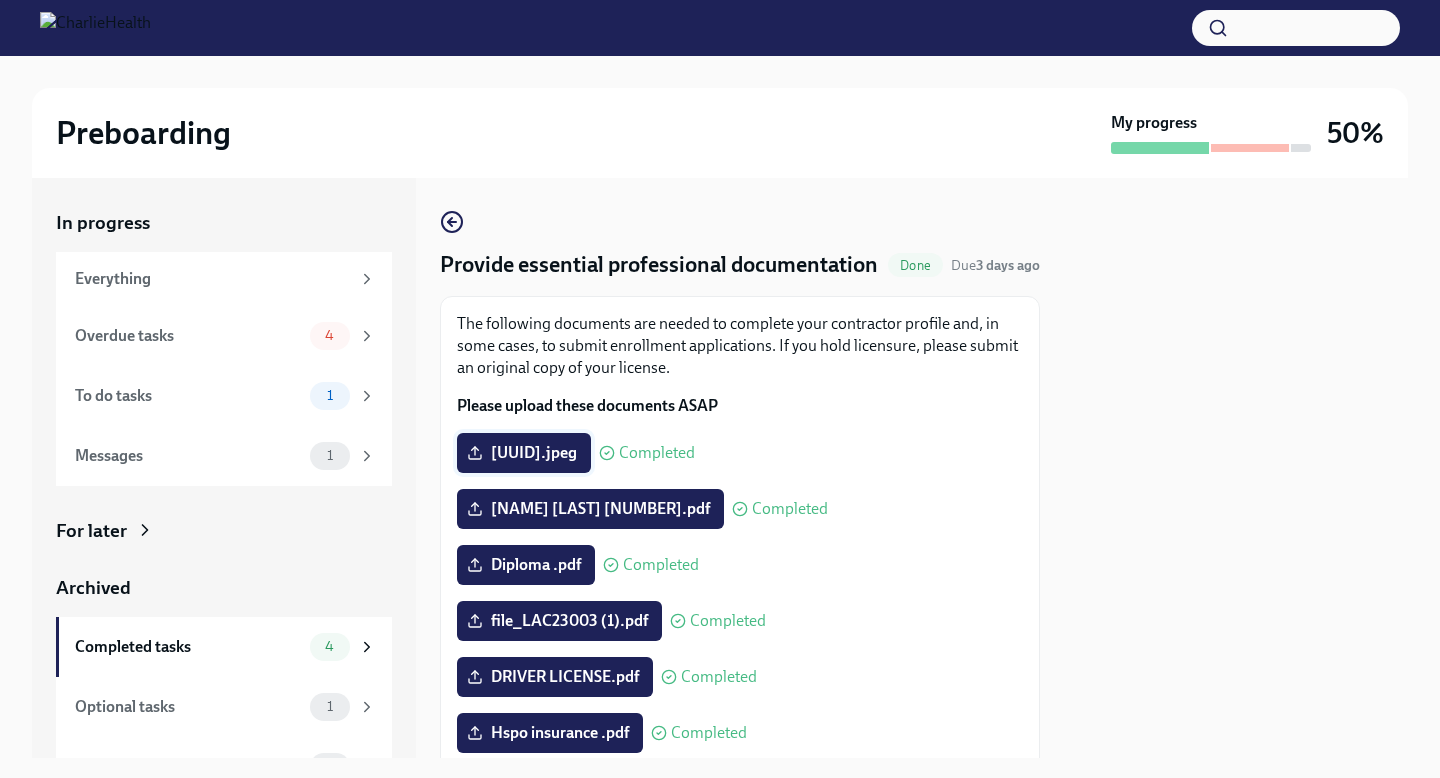click on "[UUID].jpeg" at bounding box center (524, 453) 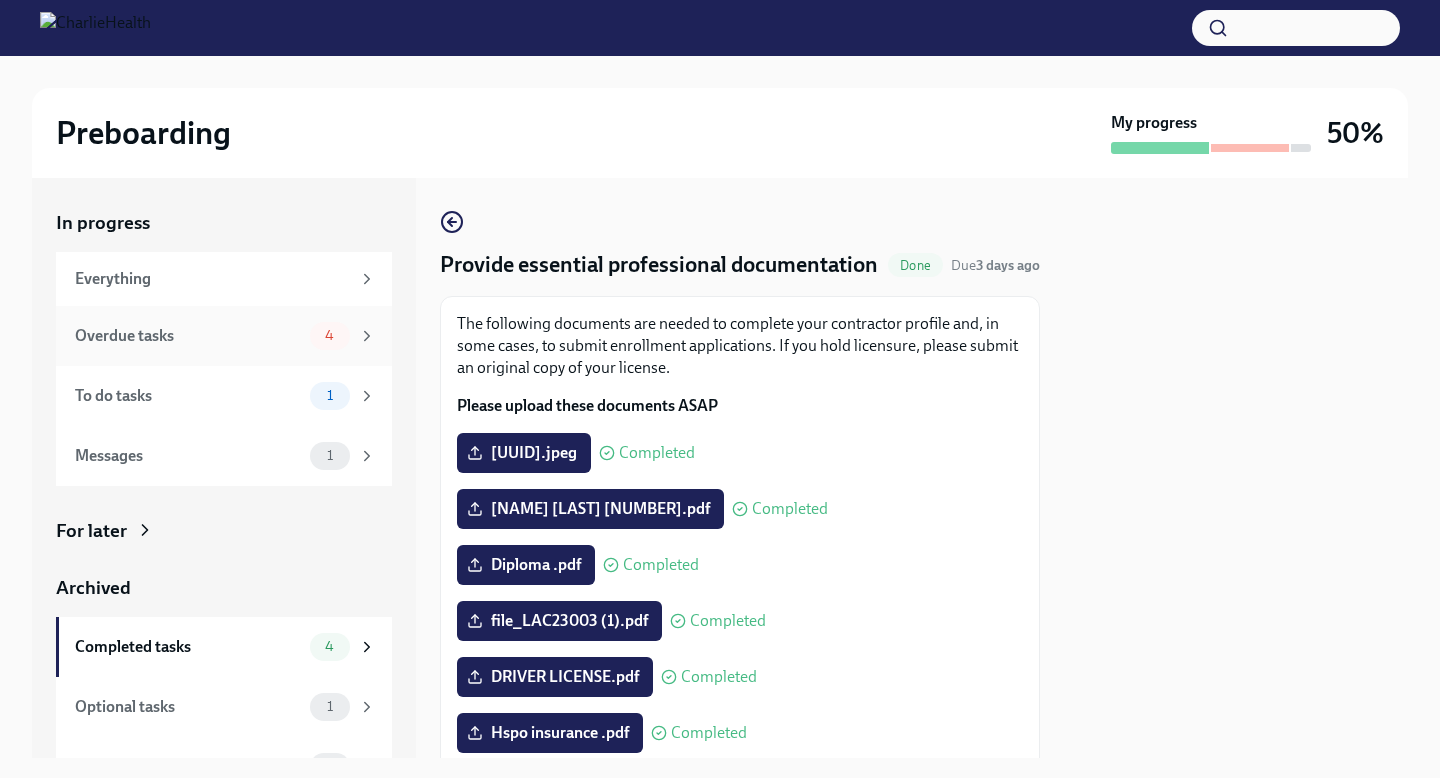 click on "Overdue tasks" at bounding box center [188, 336] 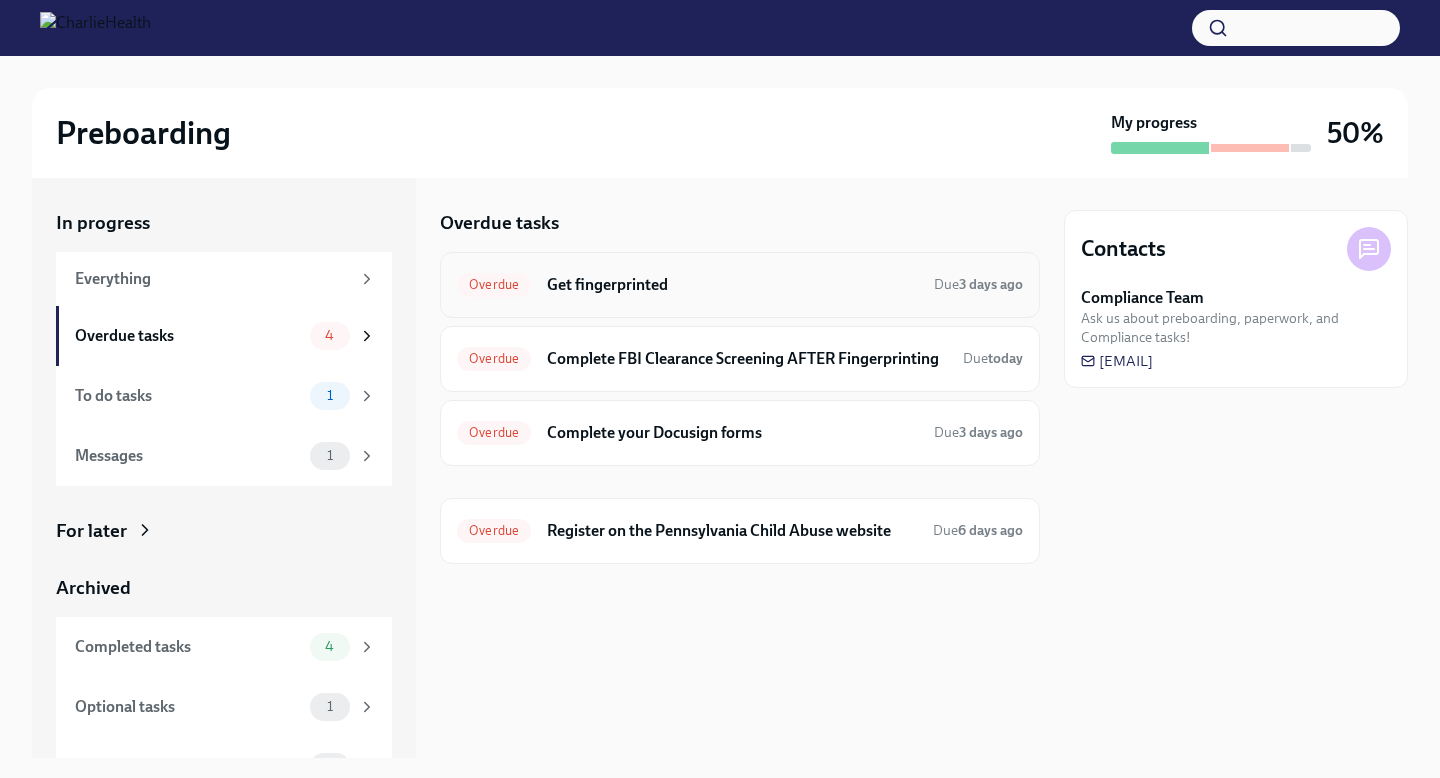 click on "Overdue Get fingerprinted Due  3 days ago" at bounding box center (740, 285) 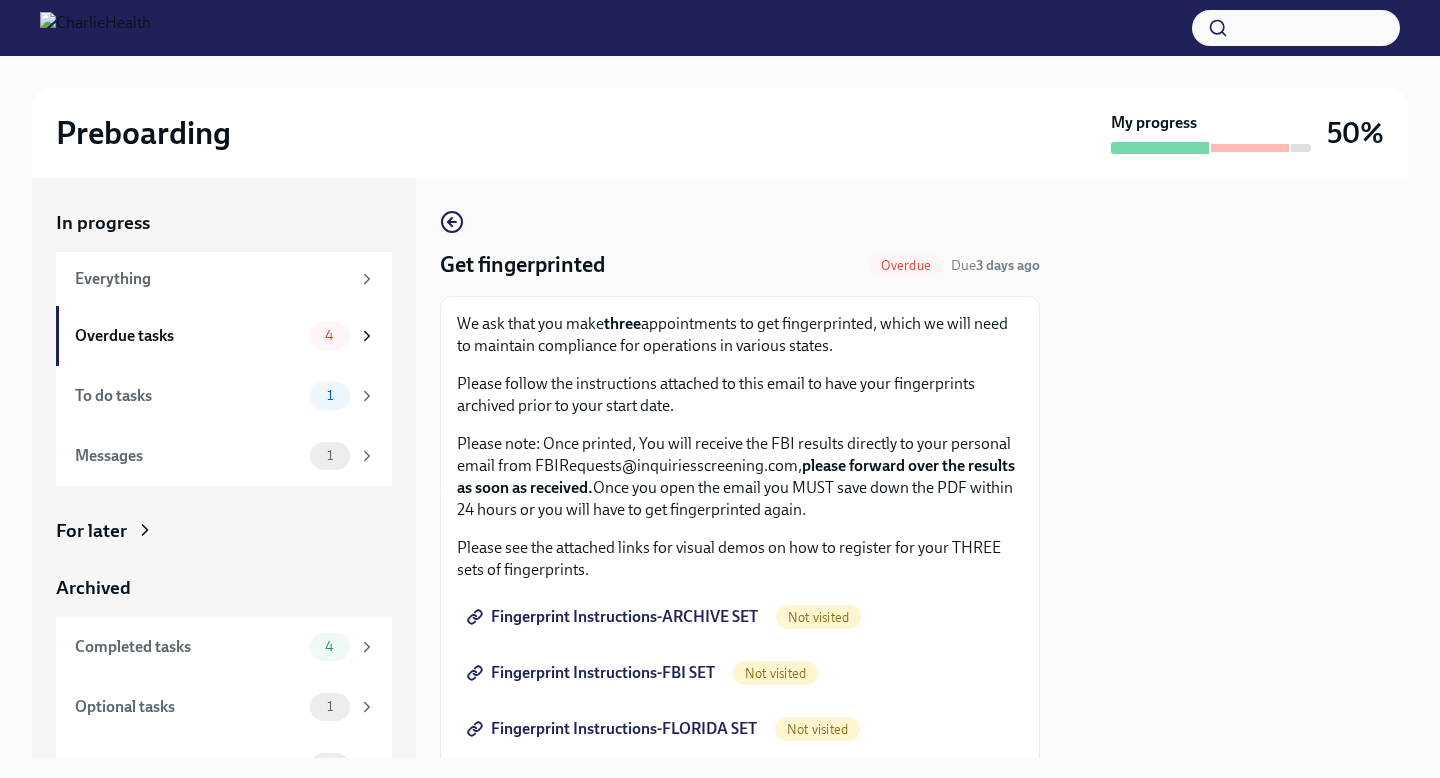 click on "Fingerprint Instructions-ARCHIVE SET" at bounding box center [614, 617] 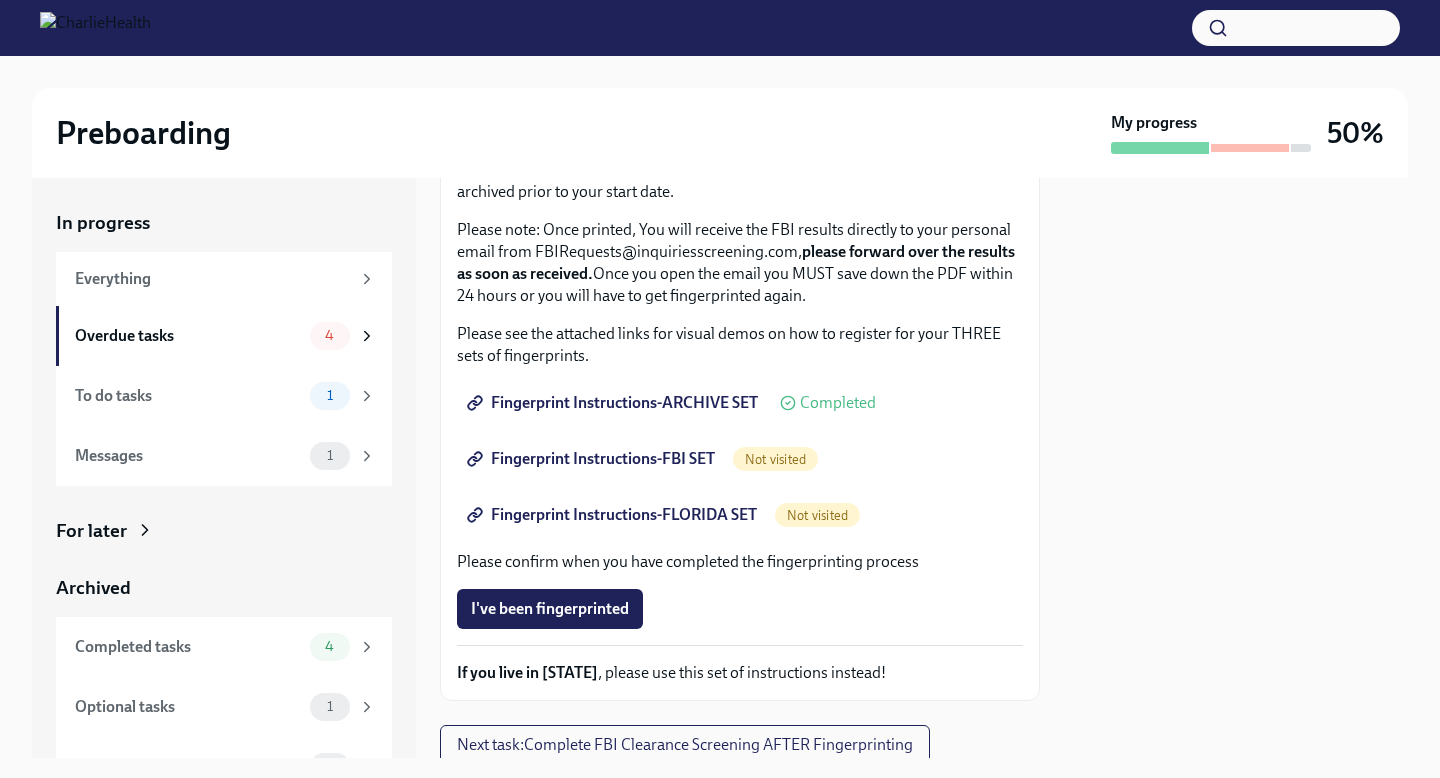 scroll, scrollTop: 213, scrollLeft: 0, axis: vertical 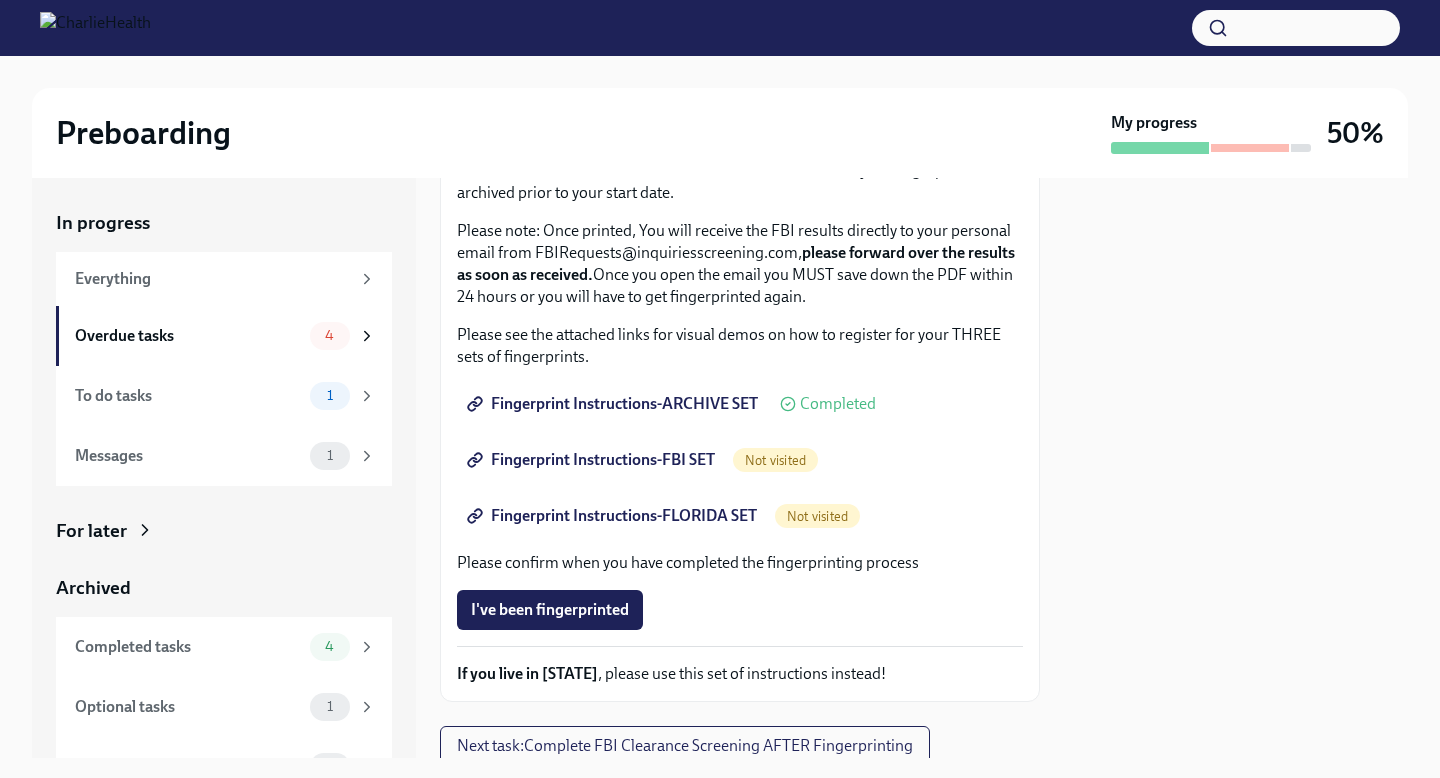 click on "Fingerprint Instructions-FBI SET" at bounding box center (593, 460) 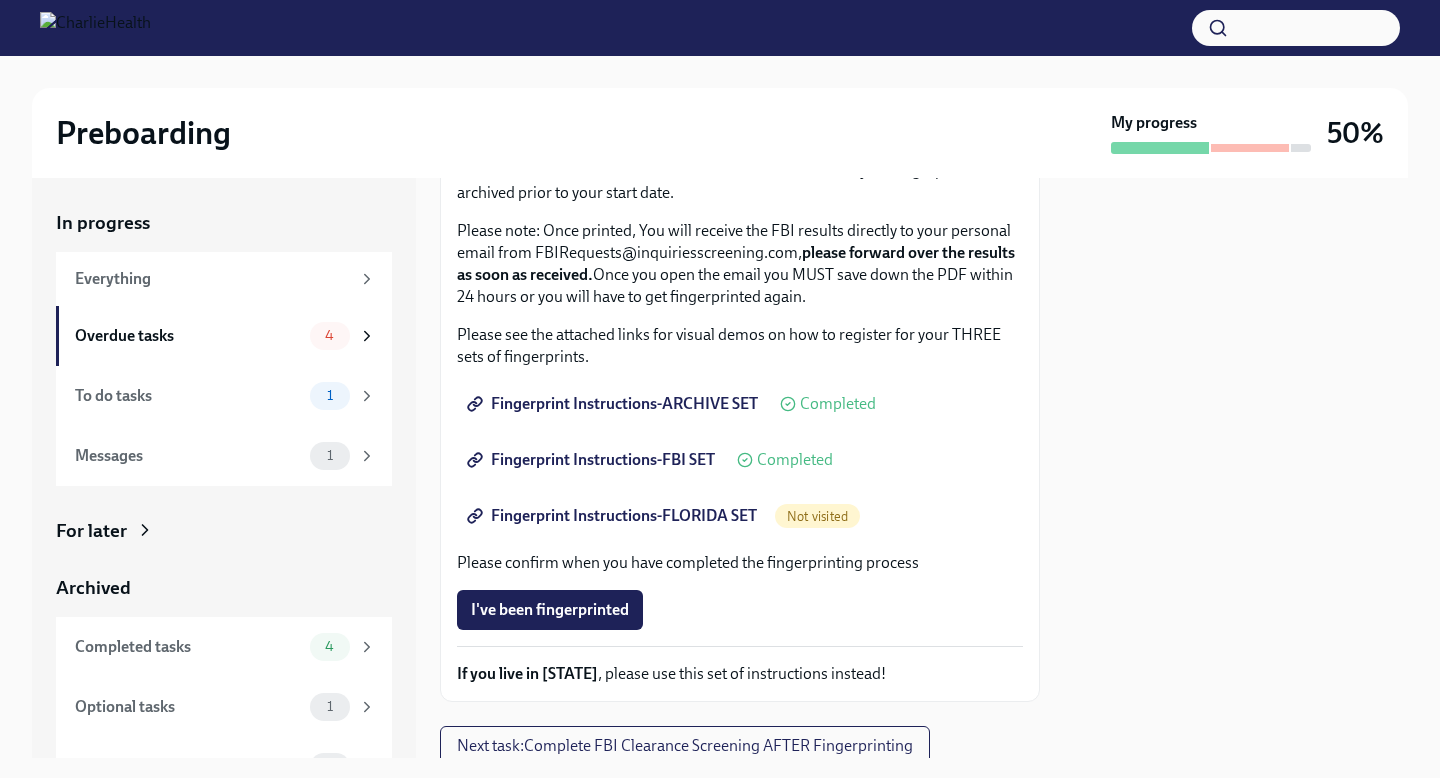 click on "Fingerprint Instructions-FLORIDA SET" at bounding box center (614, 516) 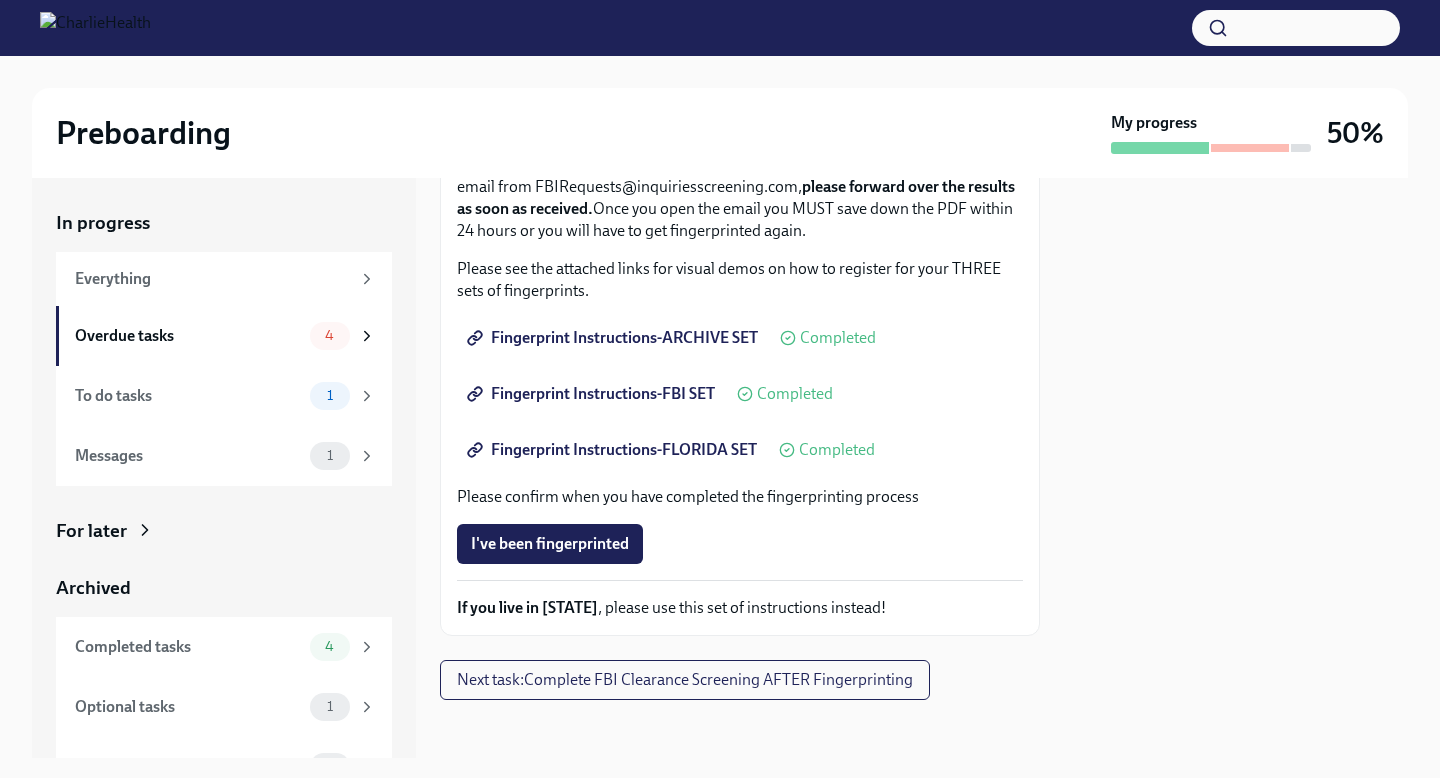 scroll, scrollTop: 285, scrollLeft: 0, axis: vertical 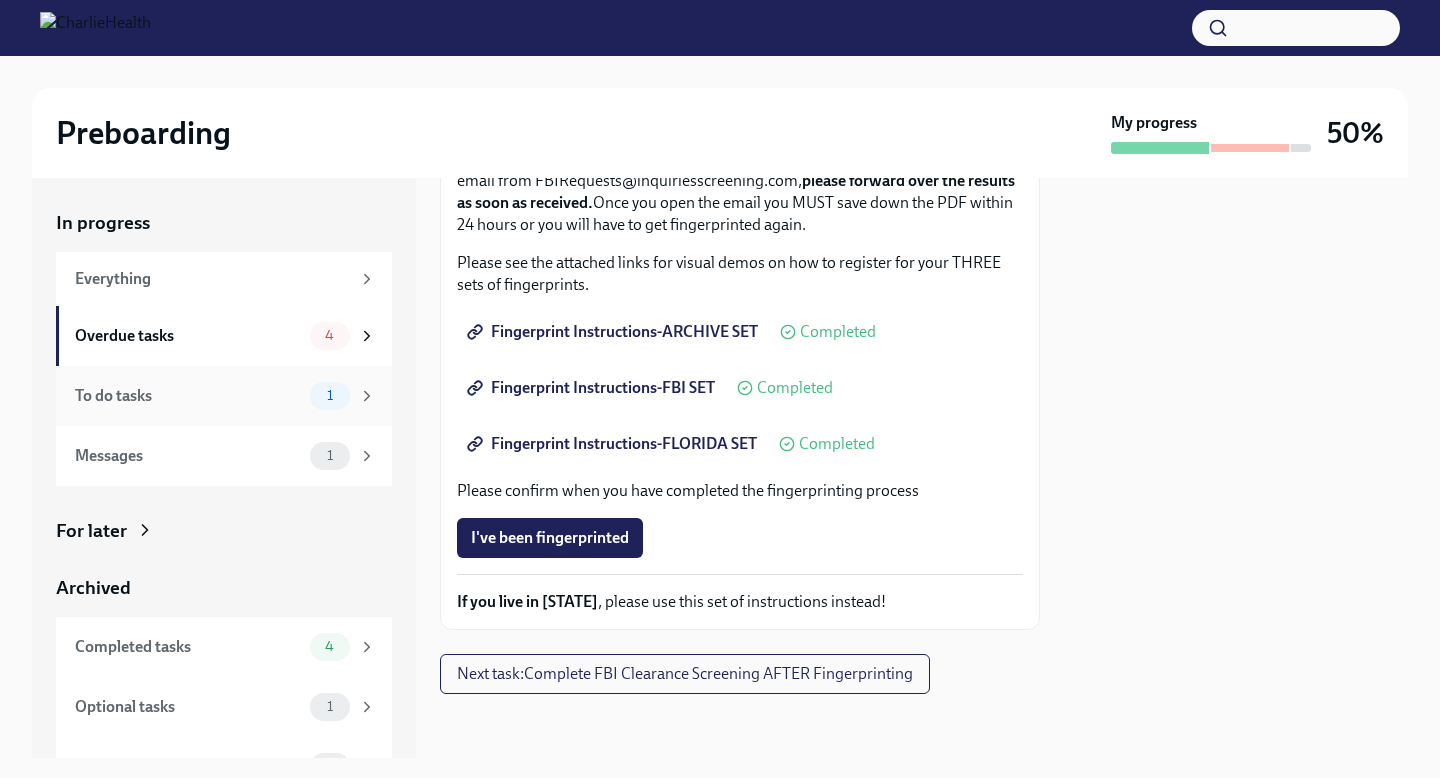 click on "To do tasks 1" at bounding box center (225, 396) 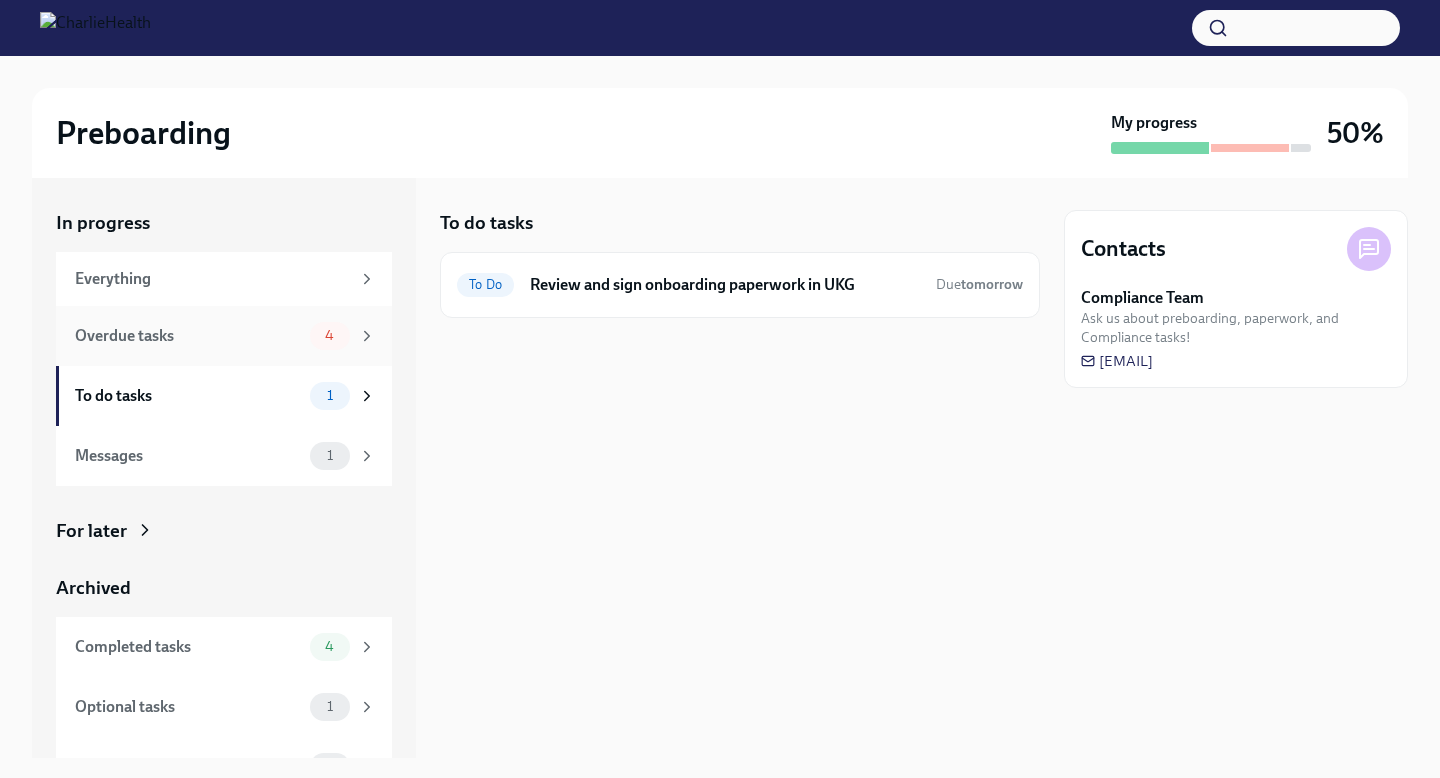 click on "Overdue tasks" at bounding box center [188, 336] 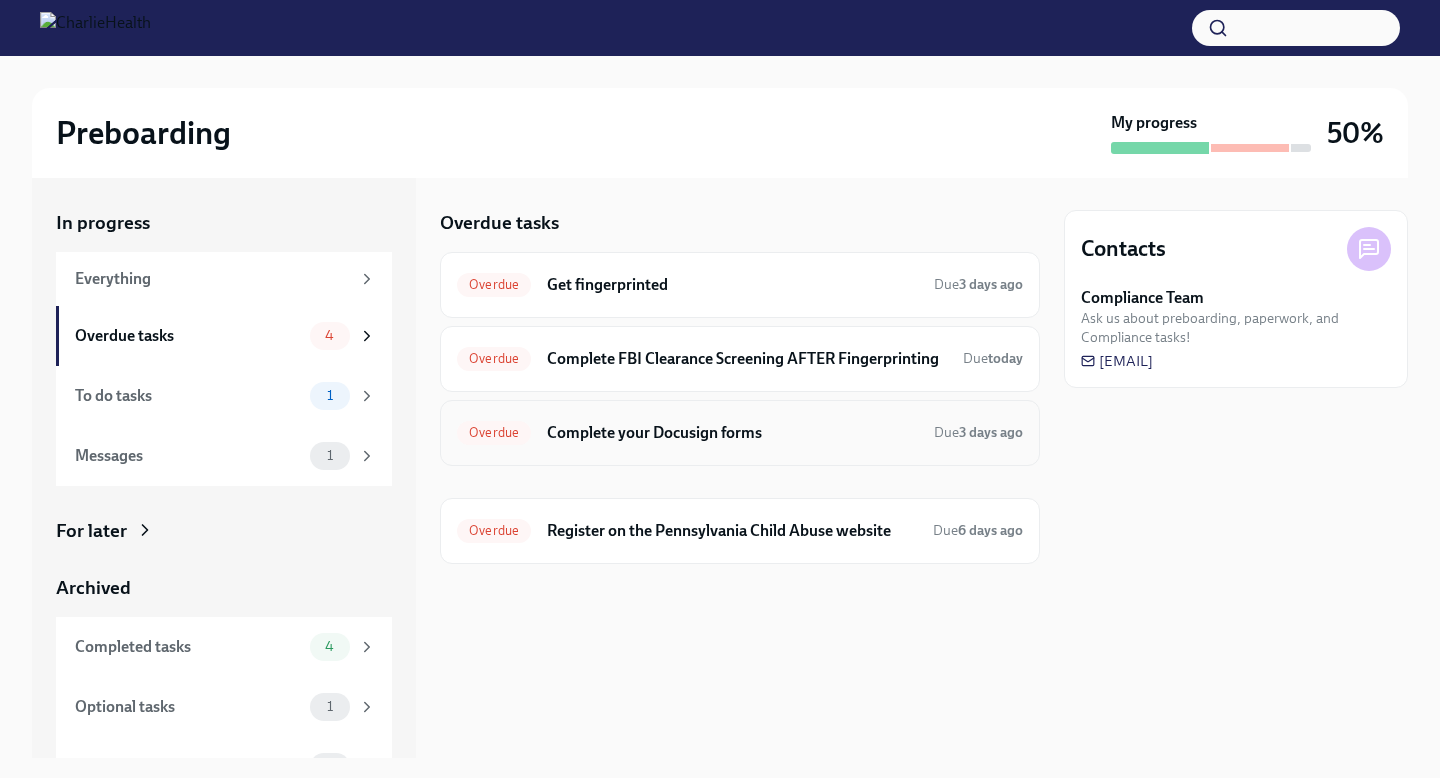 click on "Complete your Docusign forms" at bounding box center (732, 433) 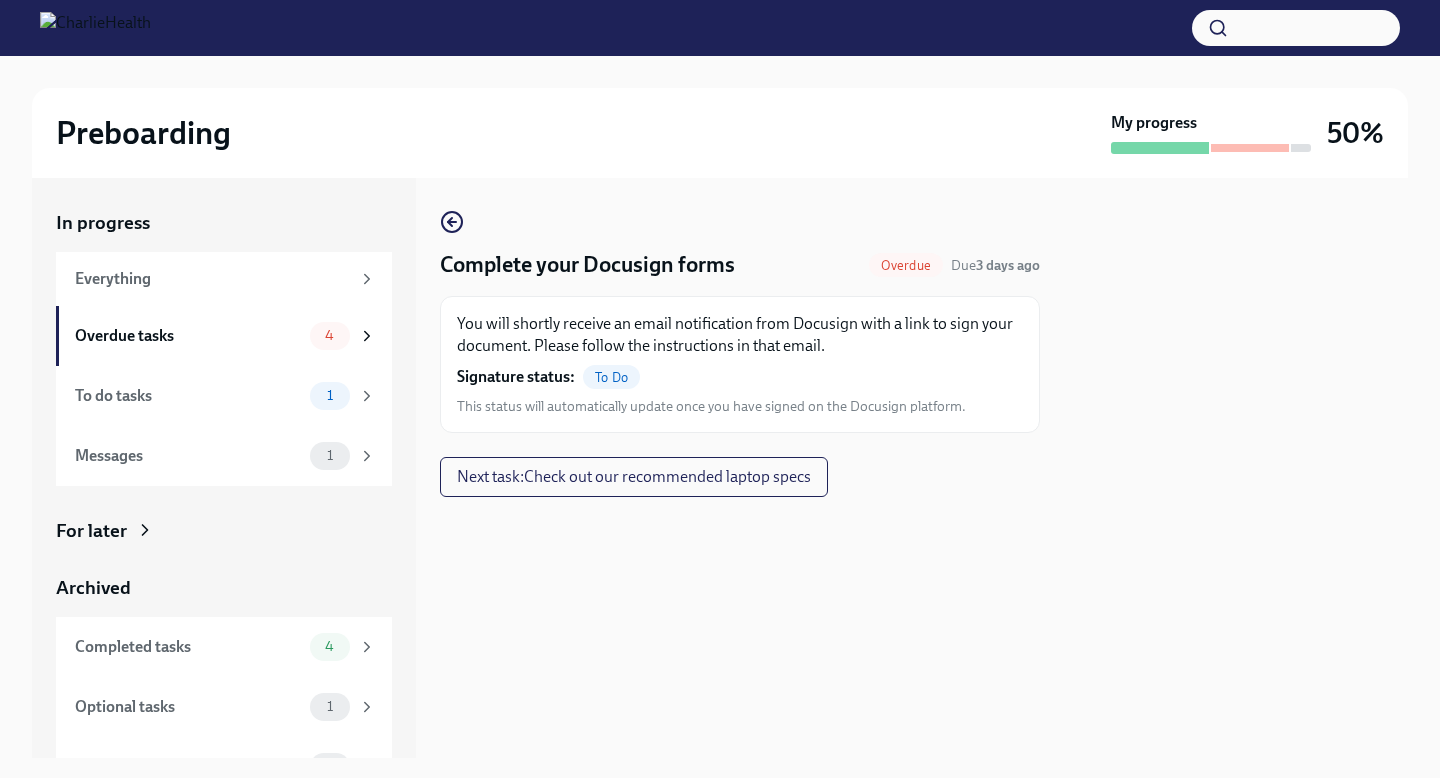 click on "To Do" at bounding box center (611, 377) 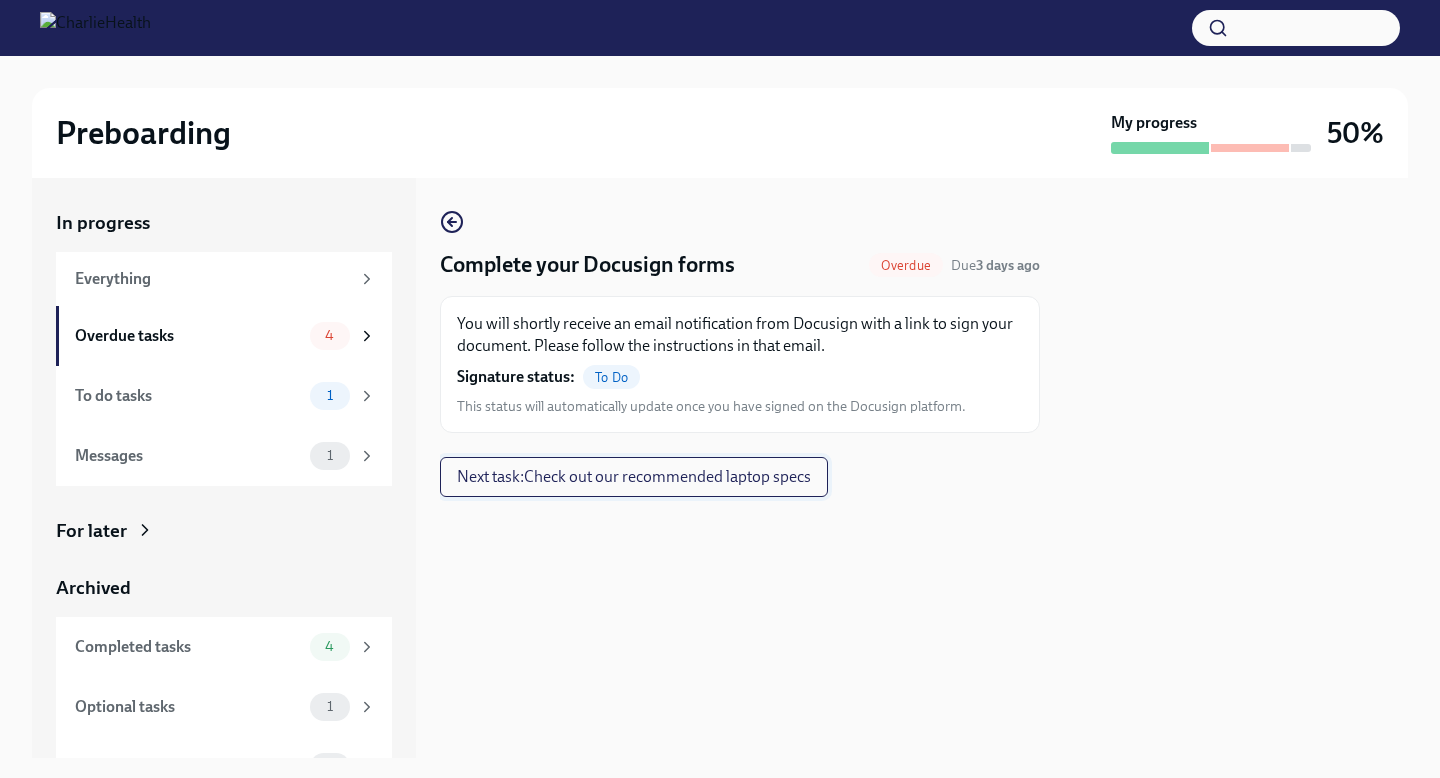 click on "Next task :  Check out our recommended laptop specs" at bounding box center (634, 477) 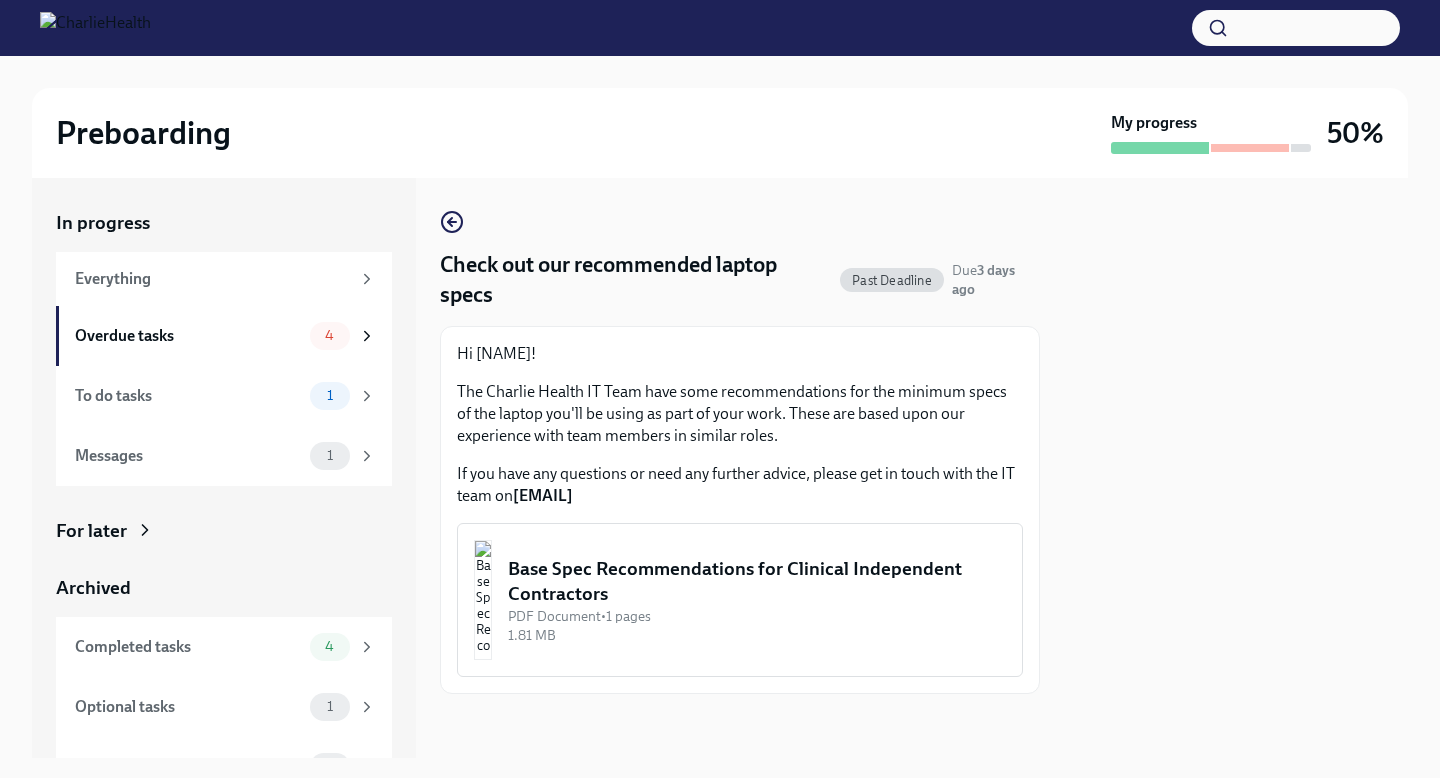 click on "Base Spec Recommendations for Clinical Independent Contractors" at bounding box center (757, 581) 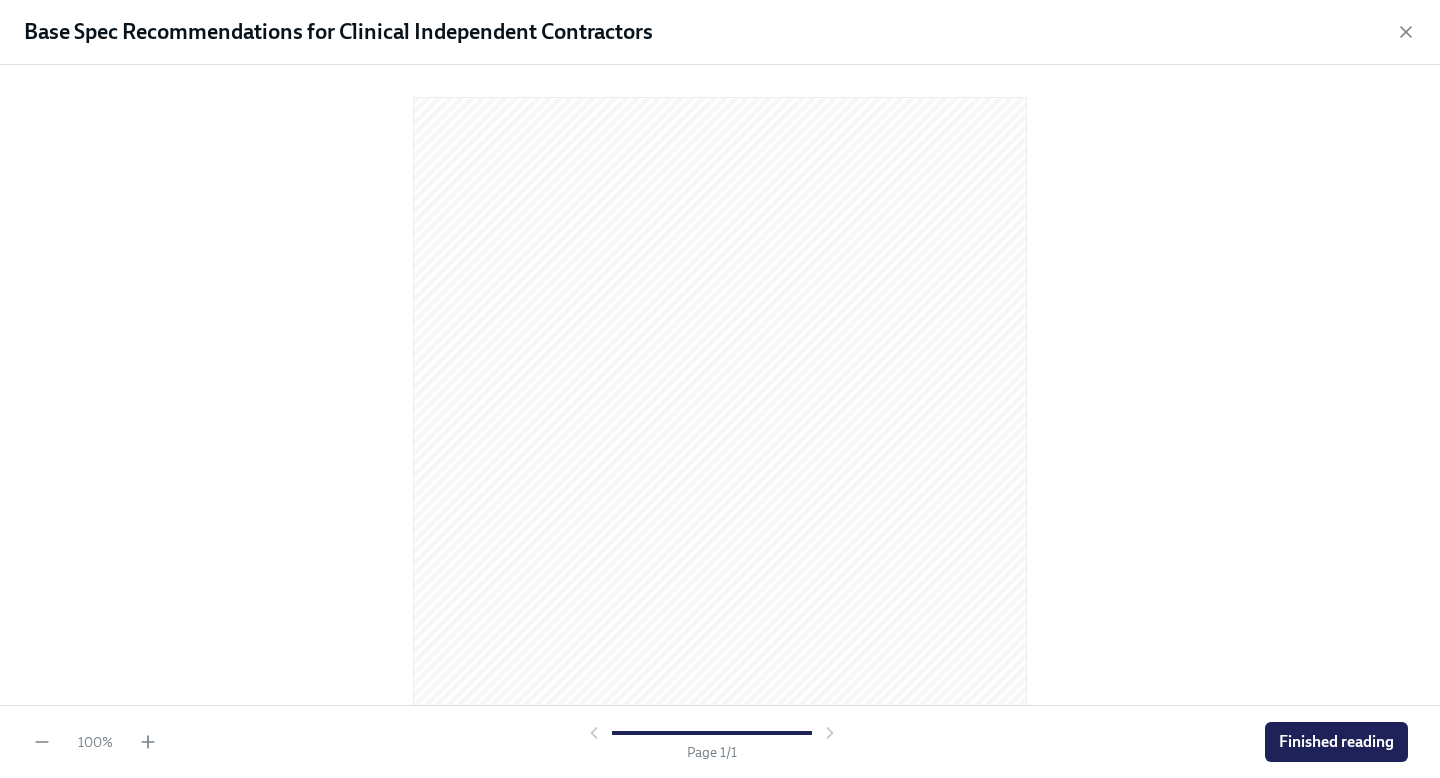 click on "100 % Page   1 / 1 Finished reading" at bounding box center (720, 741) 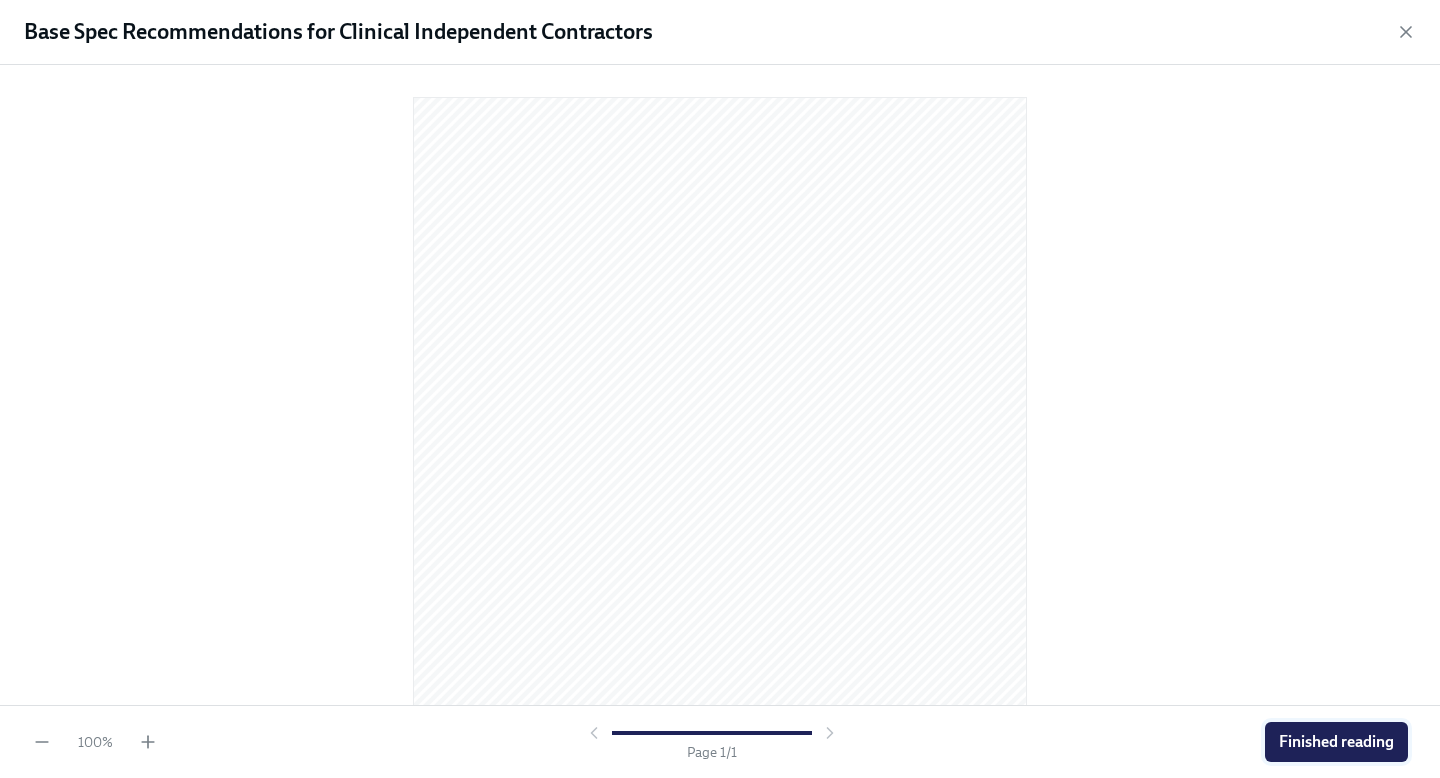 click on "Finished reading" at bounding box center (1336, 742) 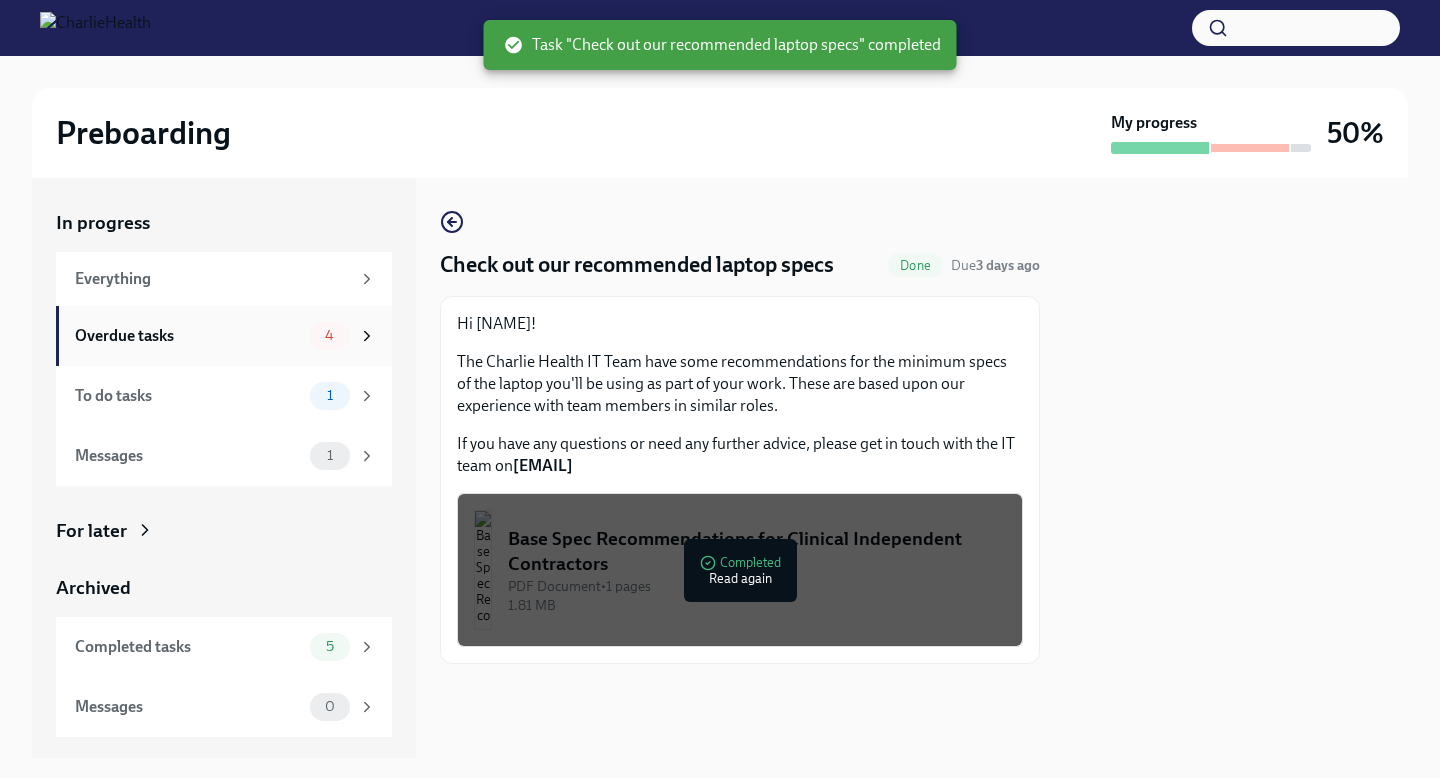 click on "Overdue tasks" at bounding box center [188, 336] 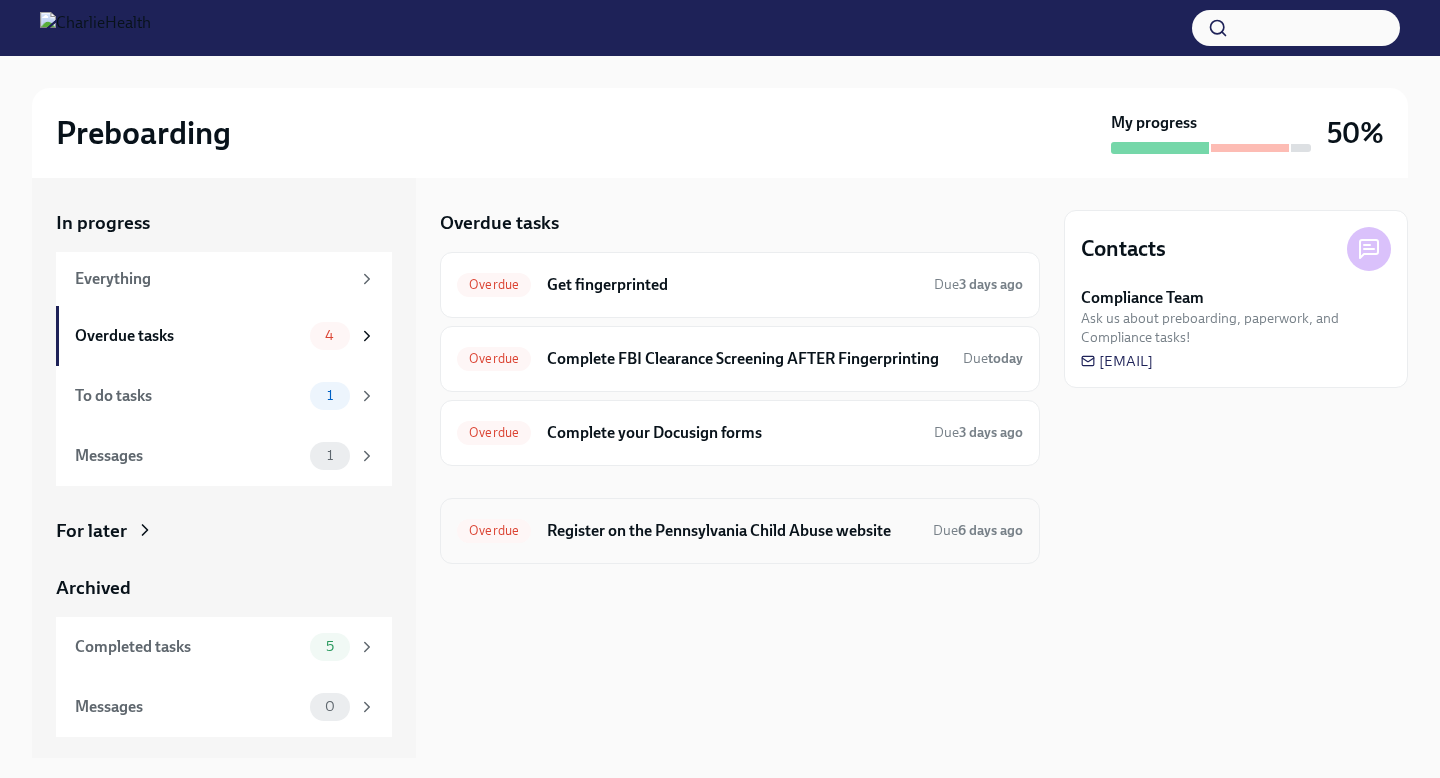 click on "Register on the Pennsylvania Child Abuse website" at bounding box center (732, 531) 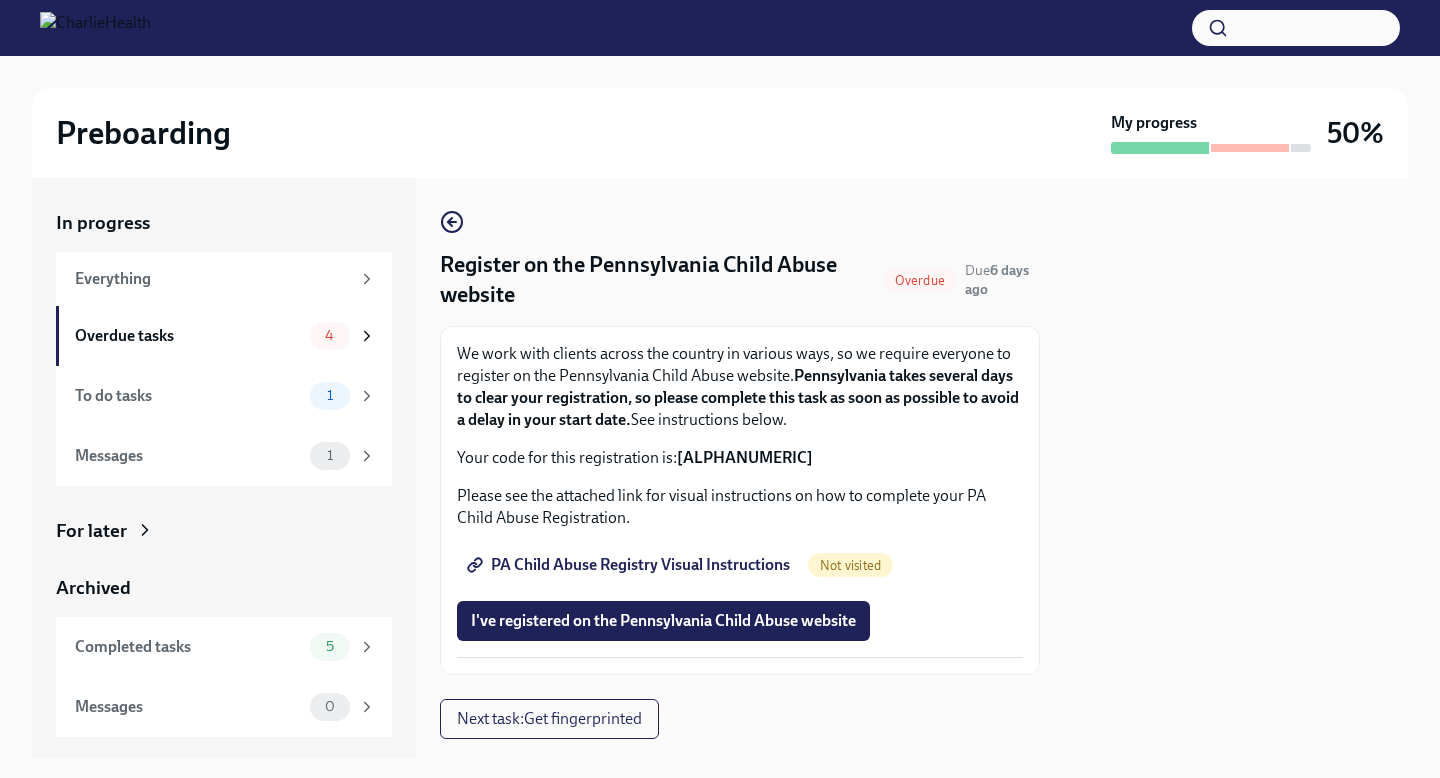 click on "PA Child Abuse Registry Visual Instructions" at bounding box center (630, 565) 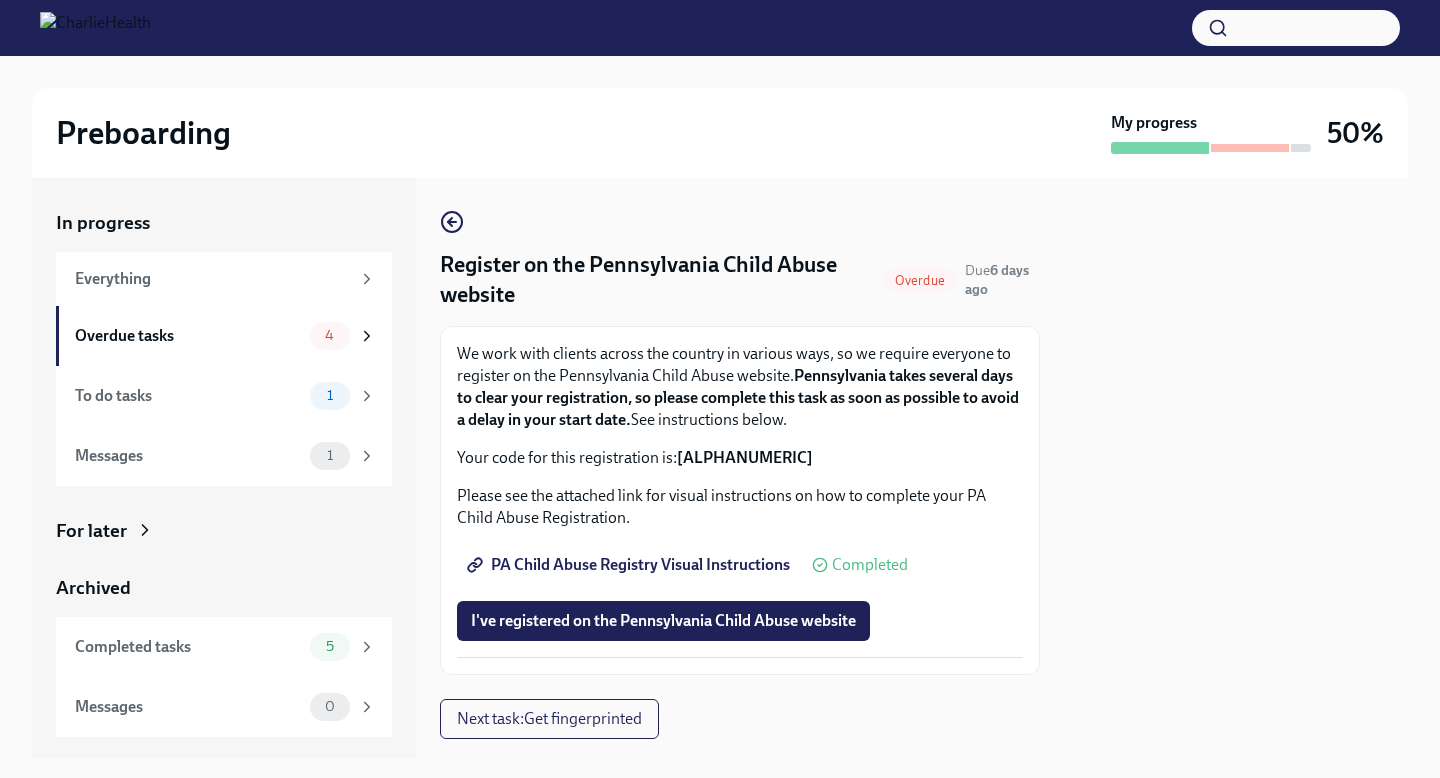 click on "PA Child Abuse Registry Visual Instructions" at bounding box center (630, 565) 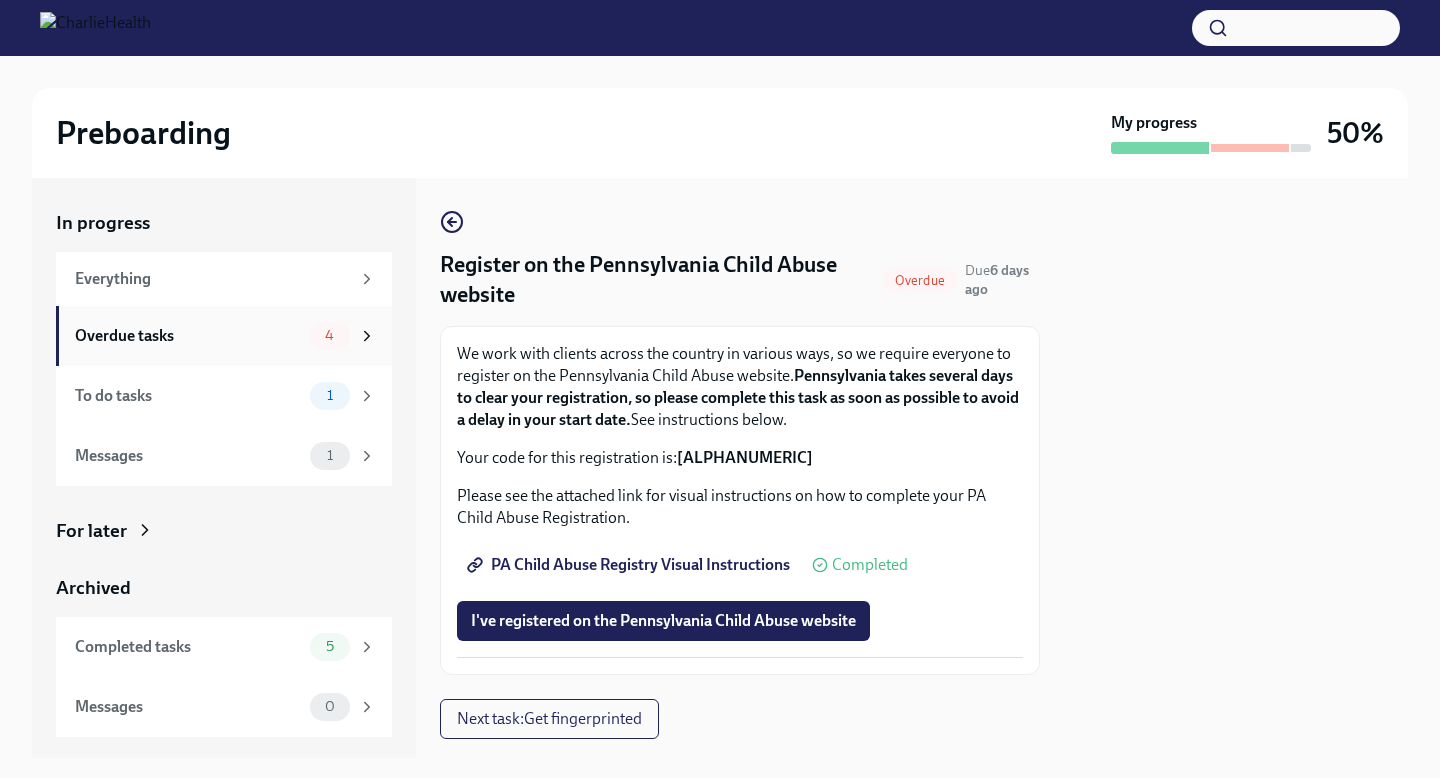 click on "Overdue tasks" at bounding box center (188, 336) 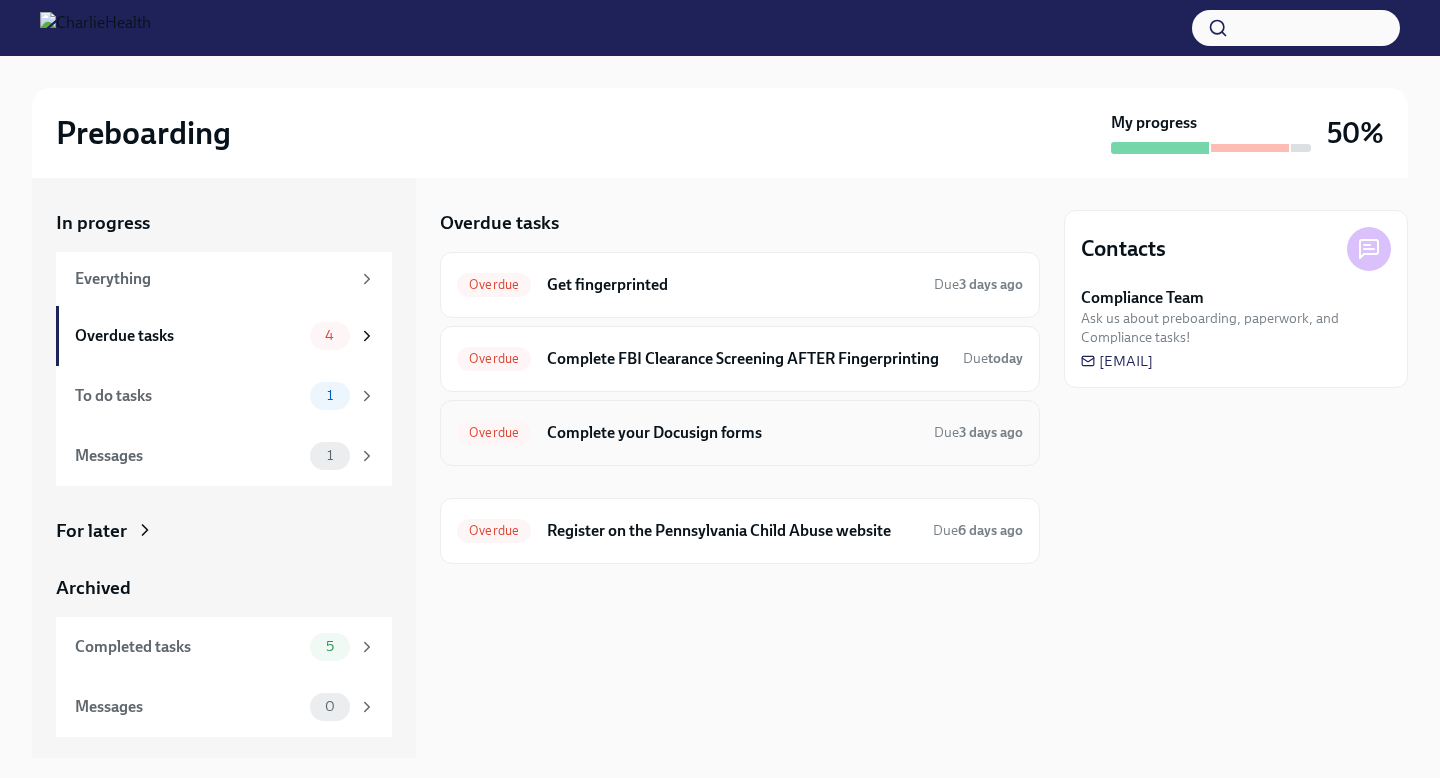 click on "Overdue Complete your Docusign forms Due  3 days ago" at bounding box center (740, 433) 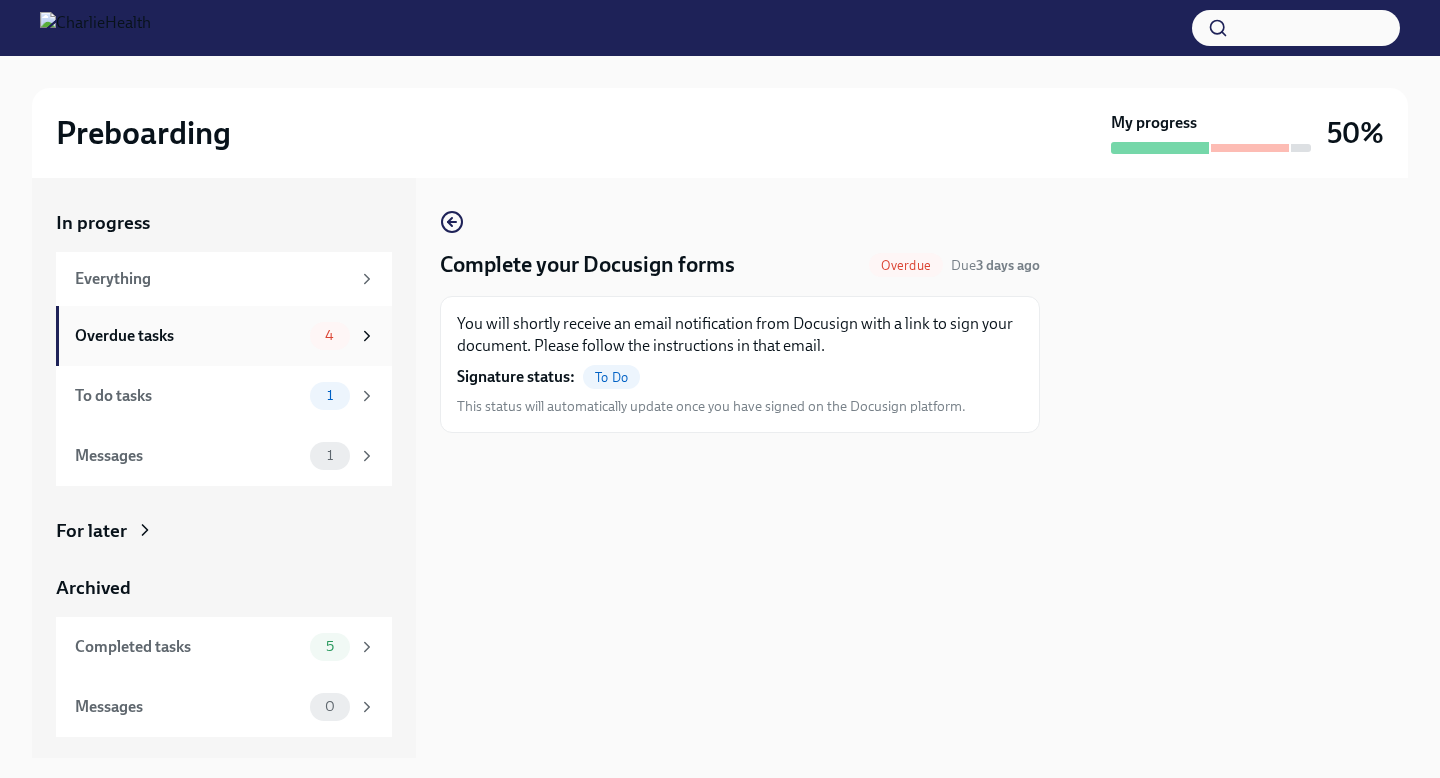 click on "Overdue tasks" at bounding box center (188, 336) 